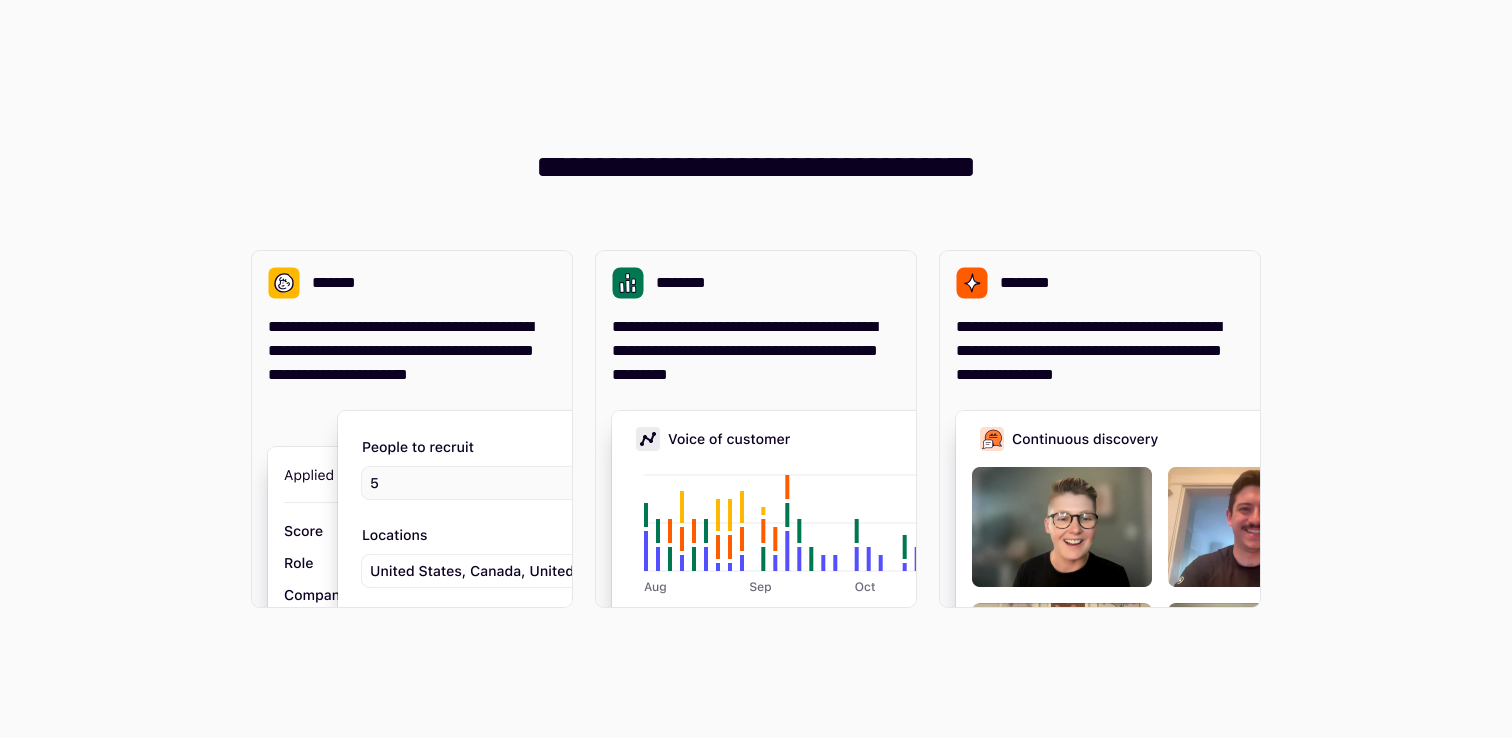 scroll, scrollTop: 0, scrollLeft: 0, axis: both 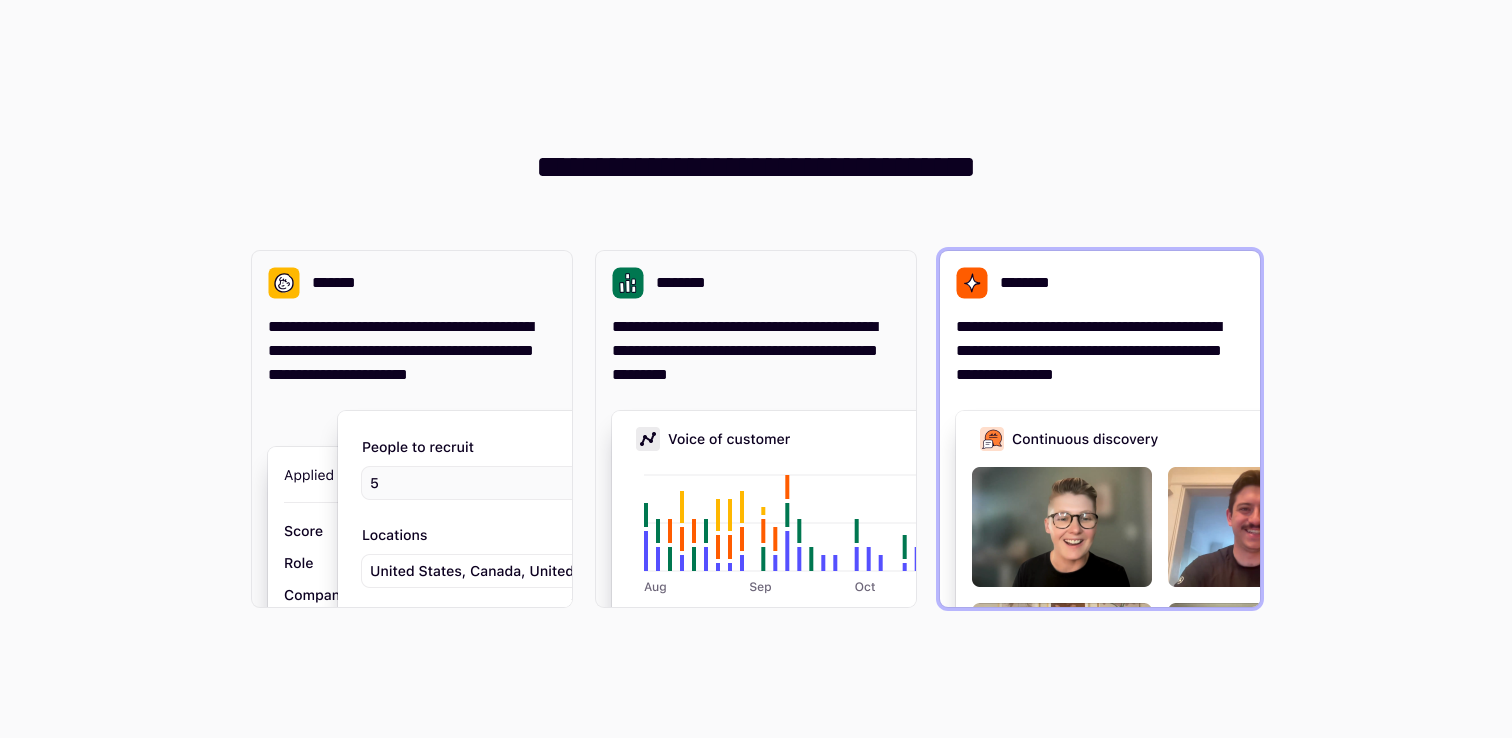 click at bounding box center [1256, 611] 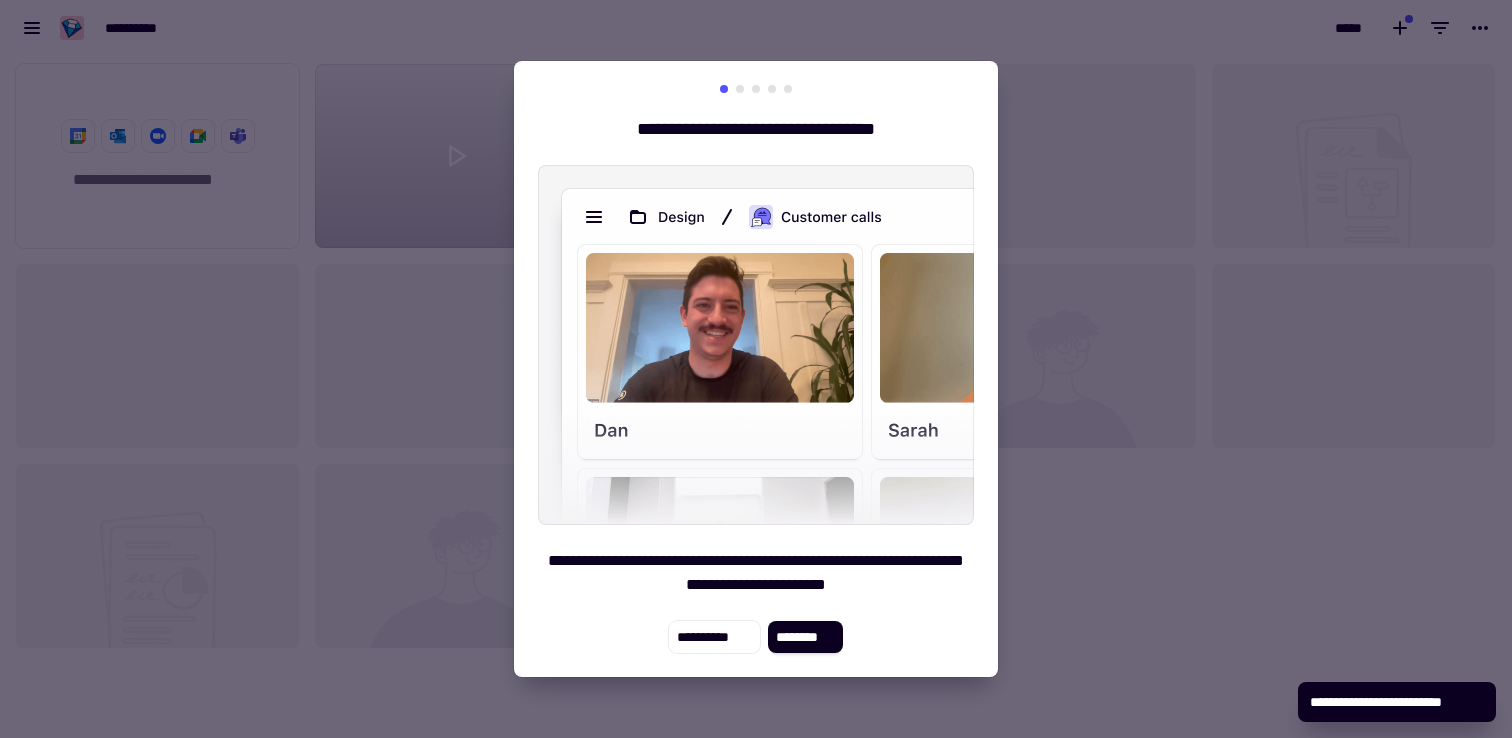 scroll, scrollTop: 1, scrollLeft: 1, axis: both 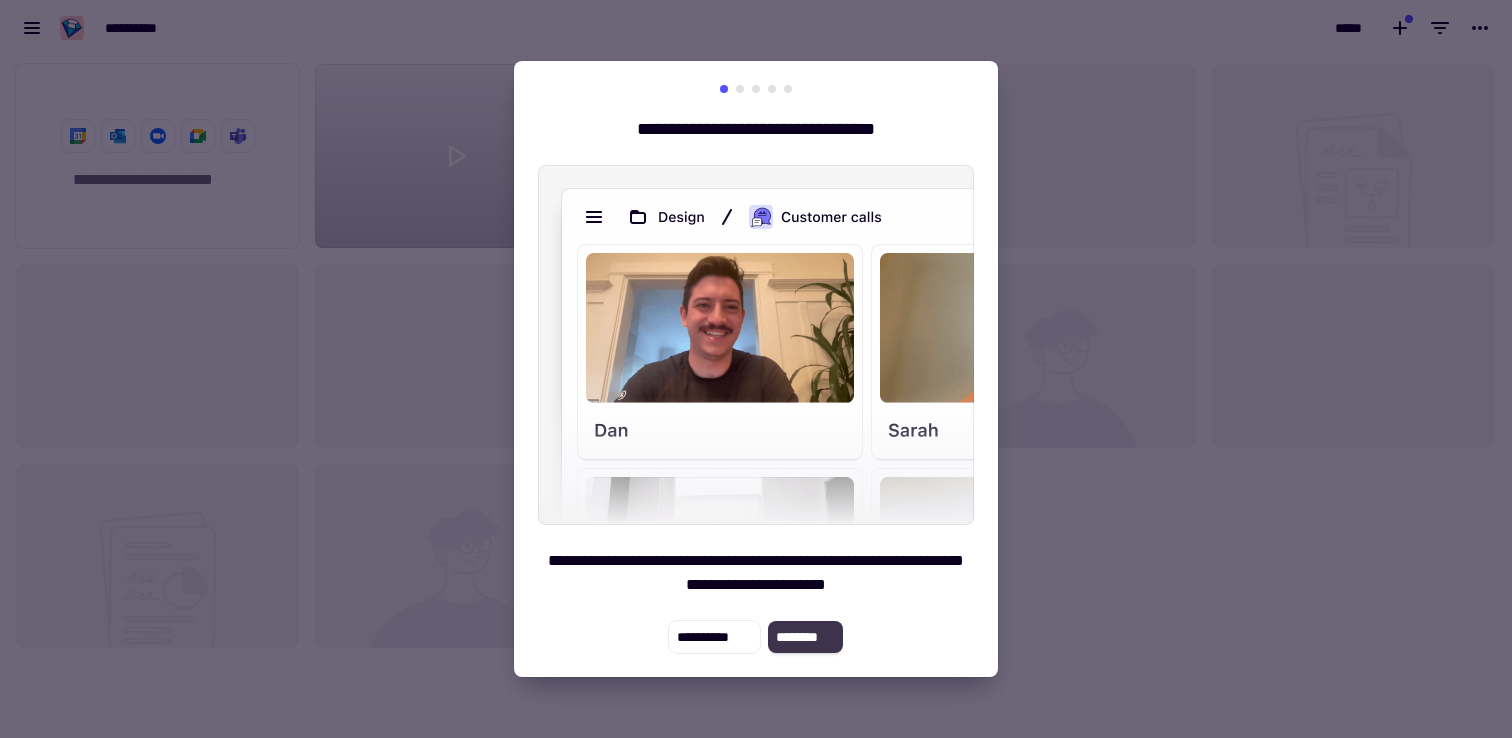 click on "********" 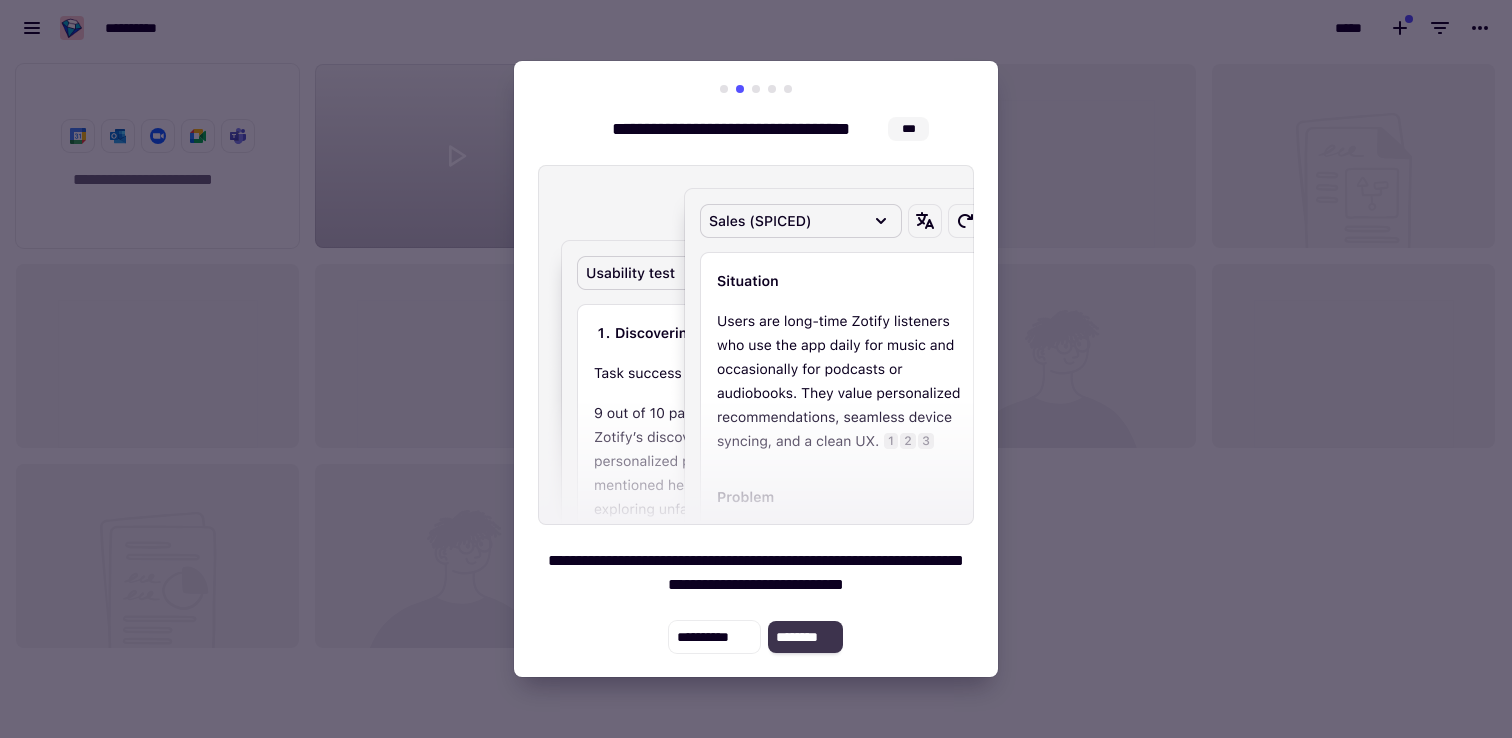 click on "********" 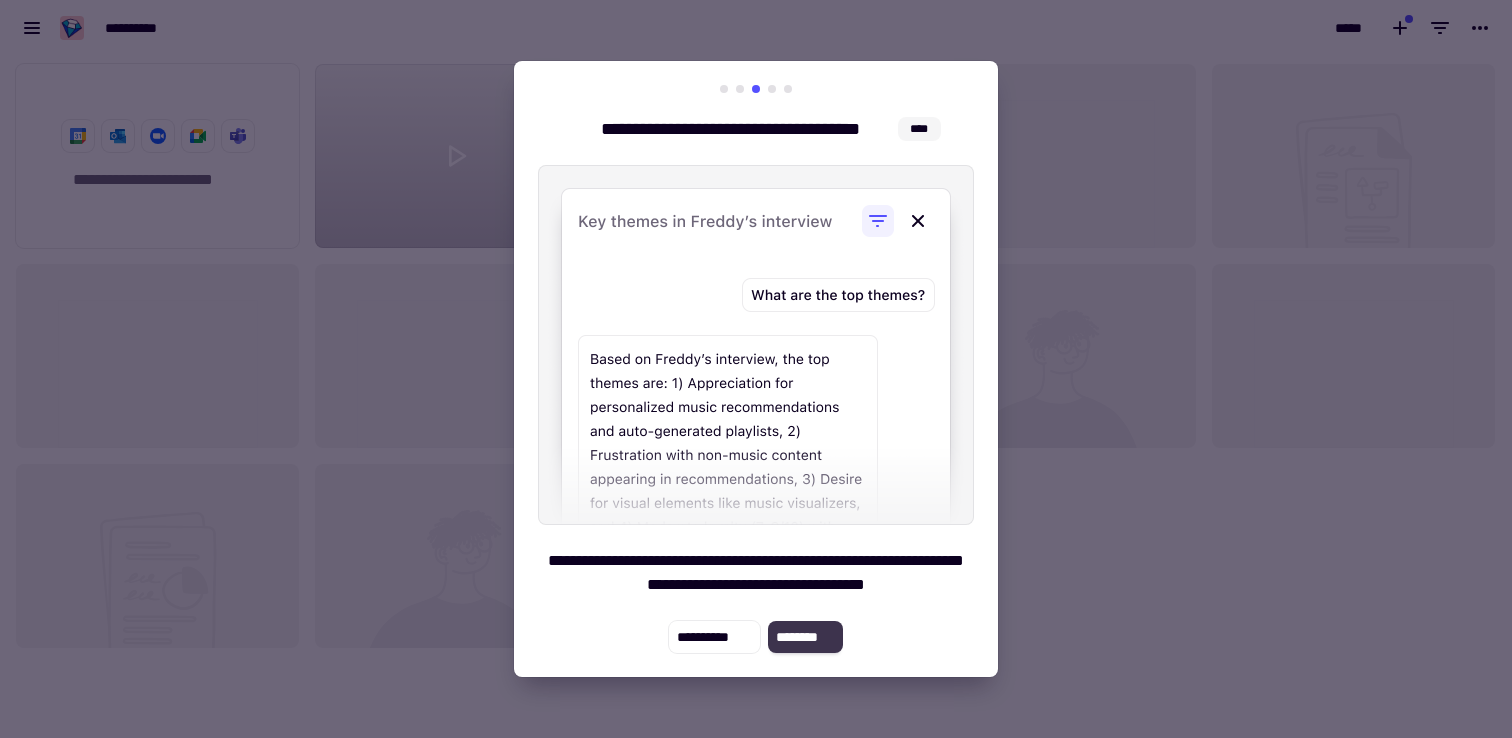click on "********" 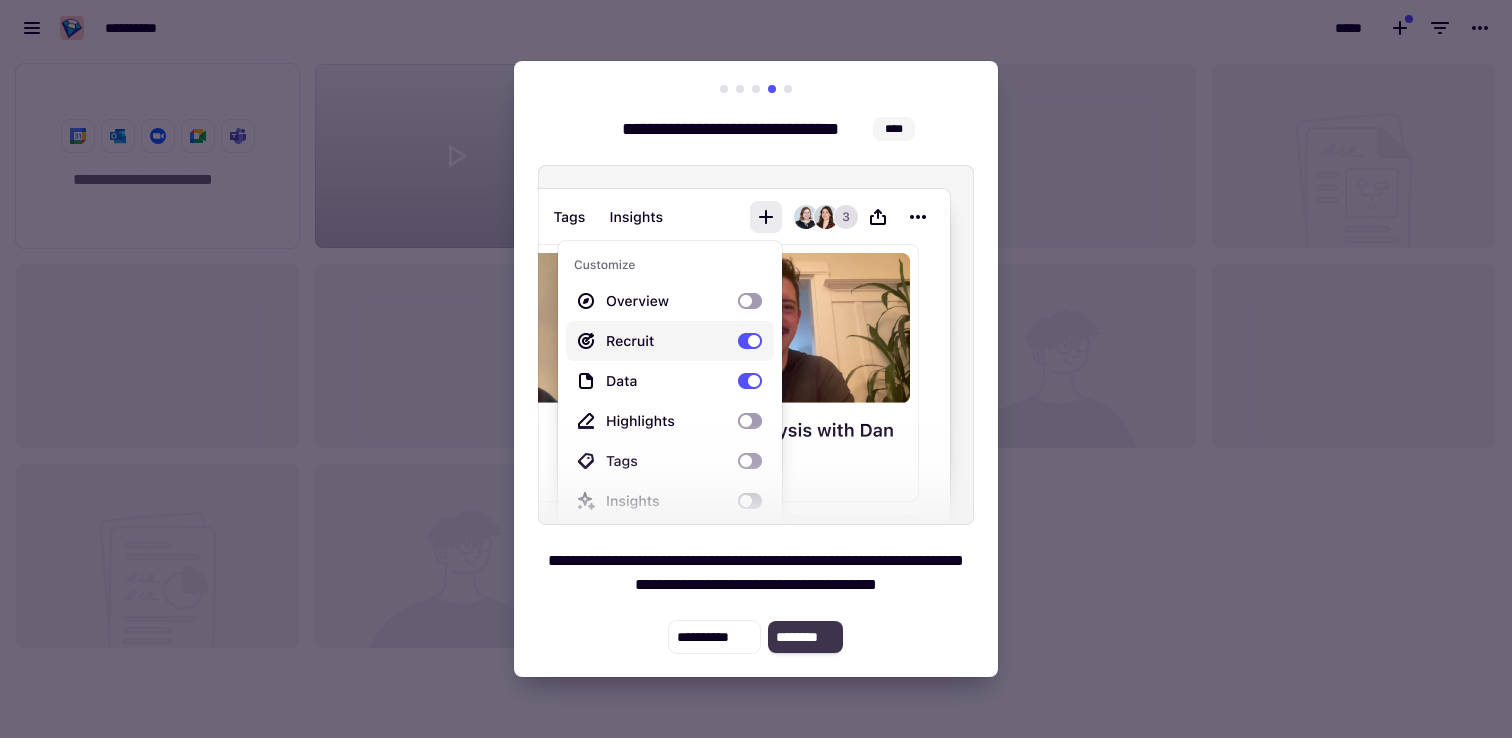 click on "********" 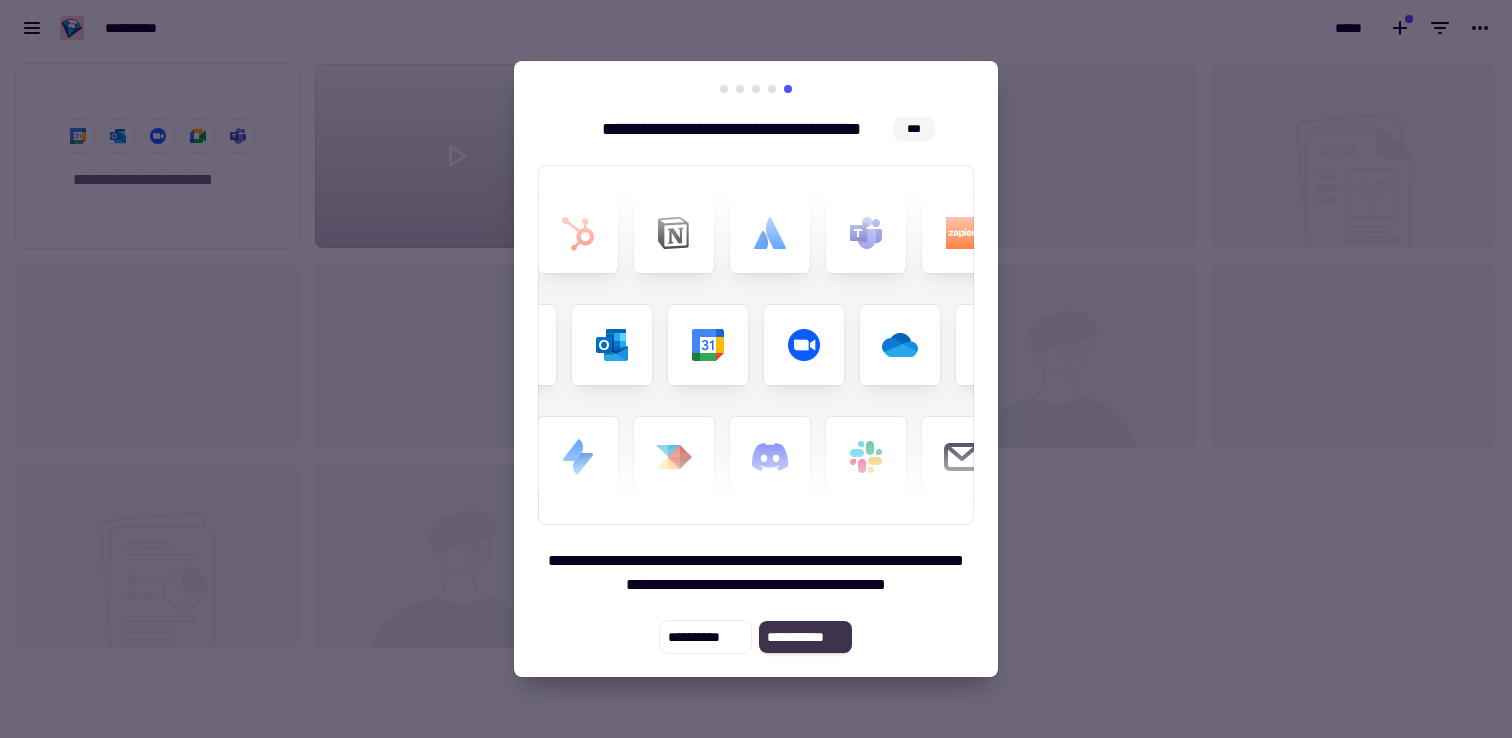 click on "**********" 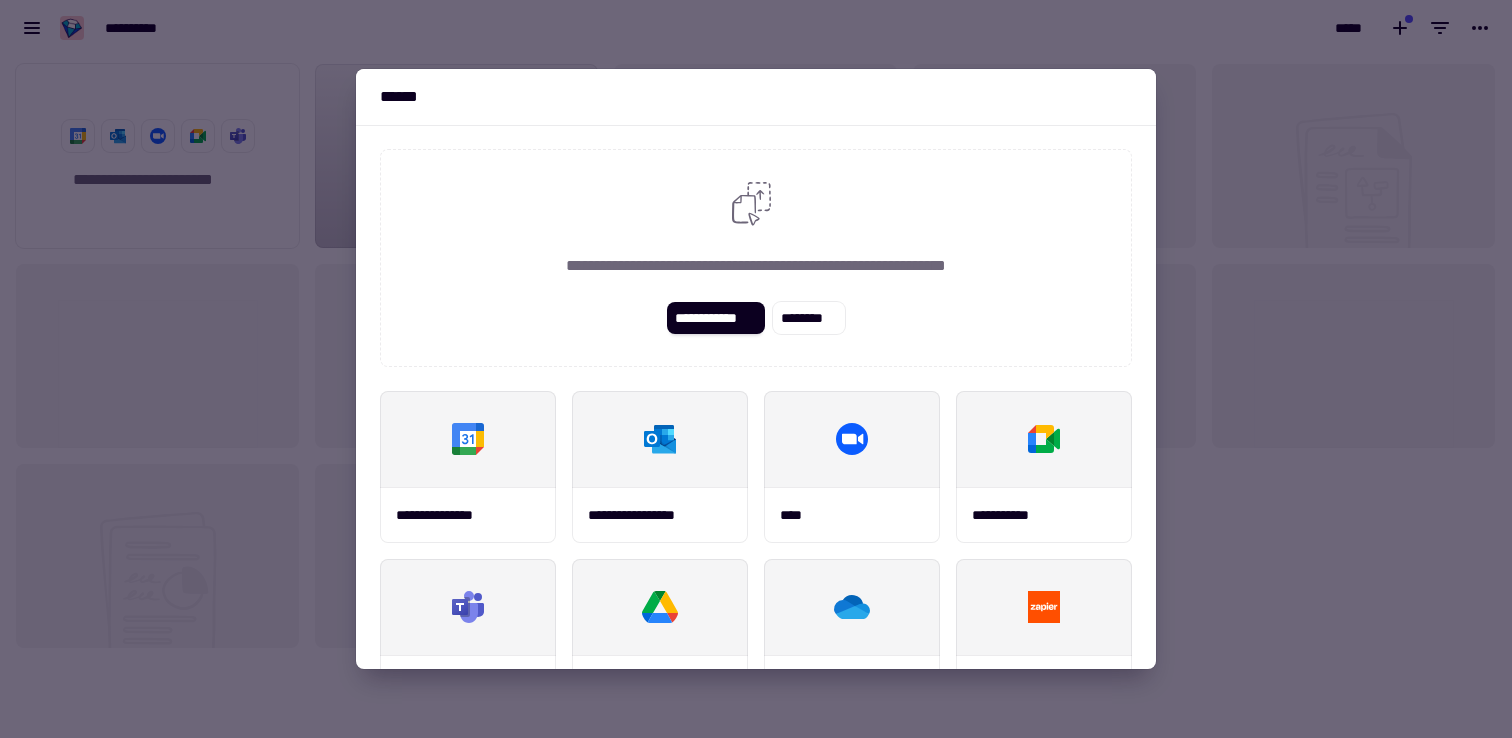 click on "******" at bounding box center (405, 97) 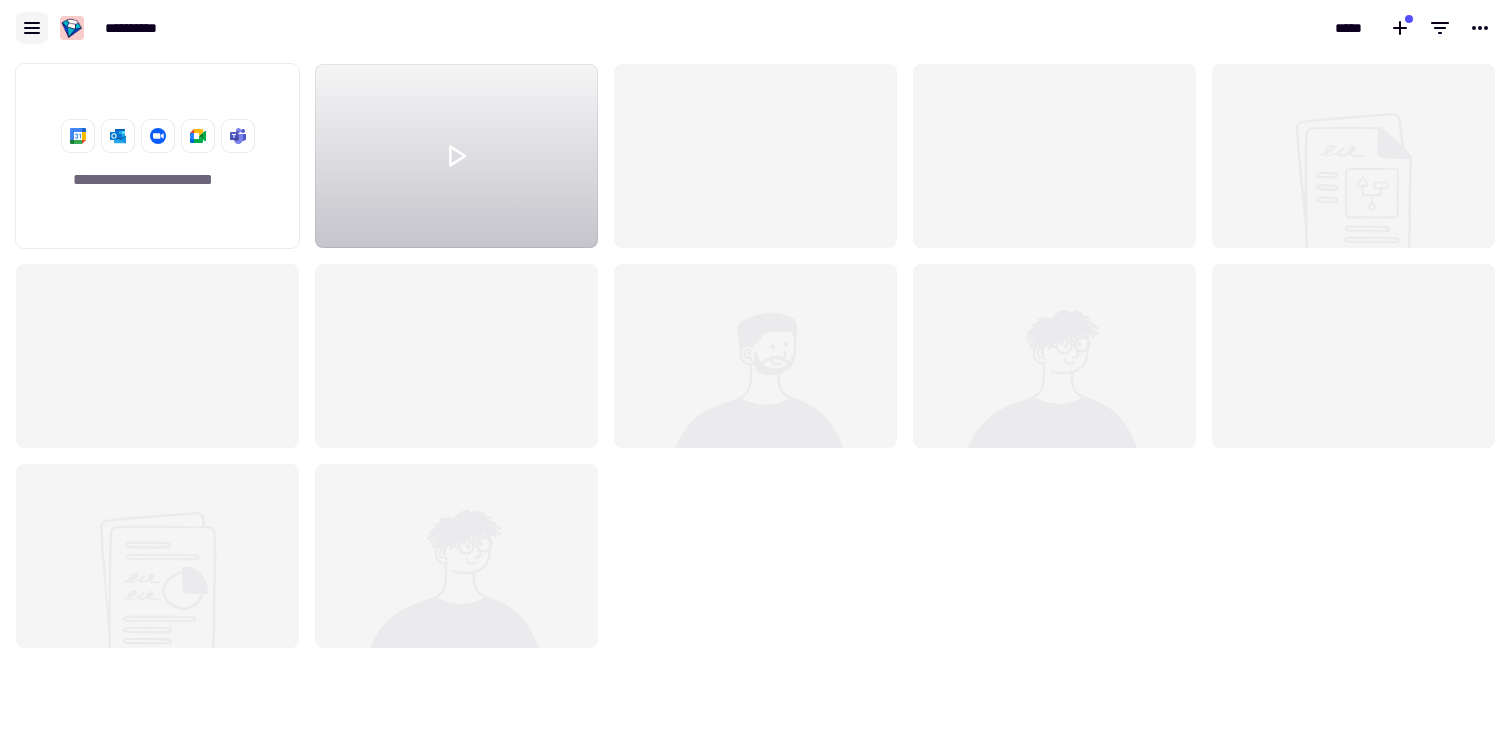 click 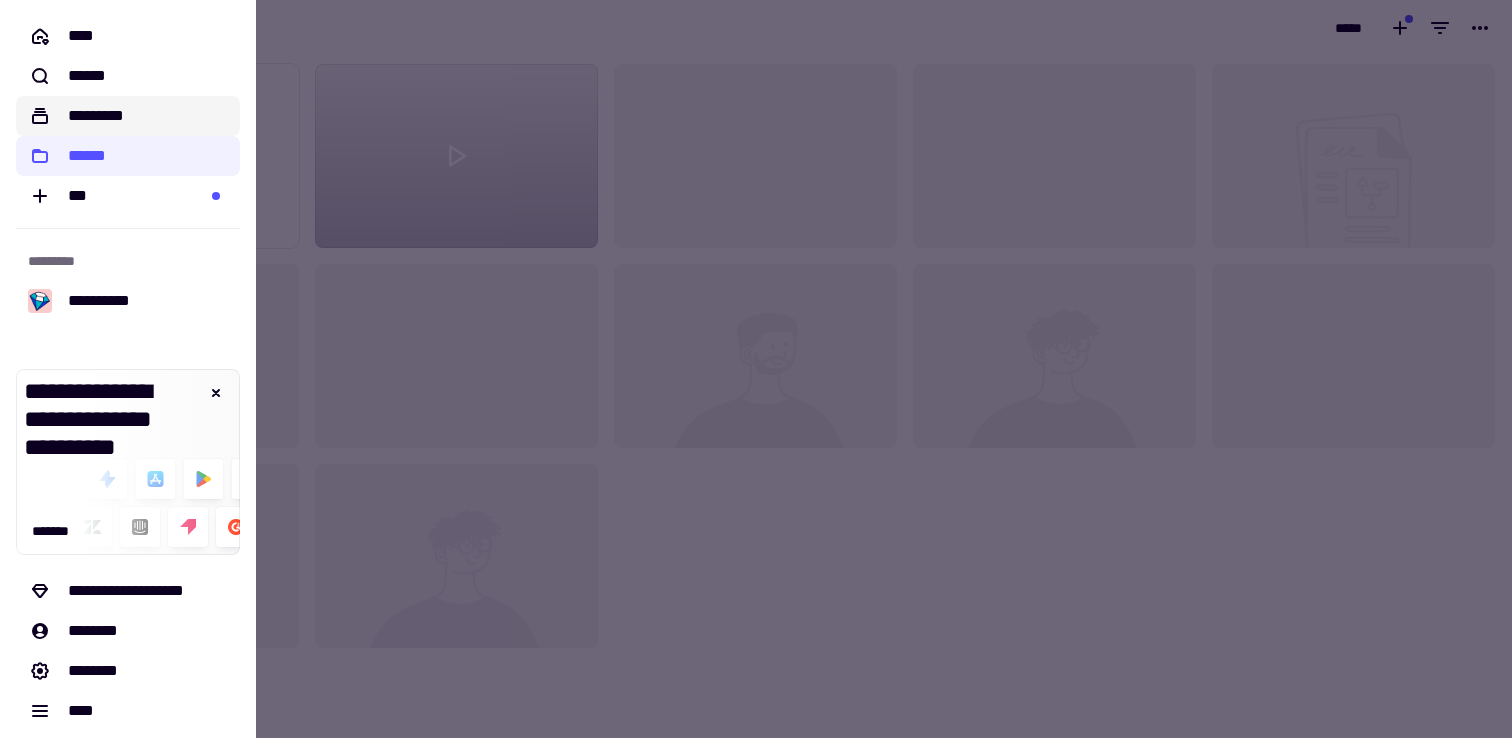 click on "*********" 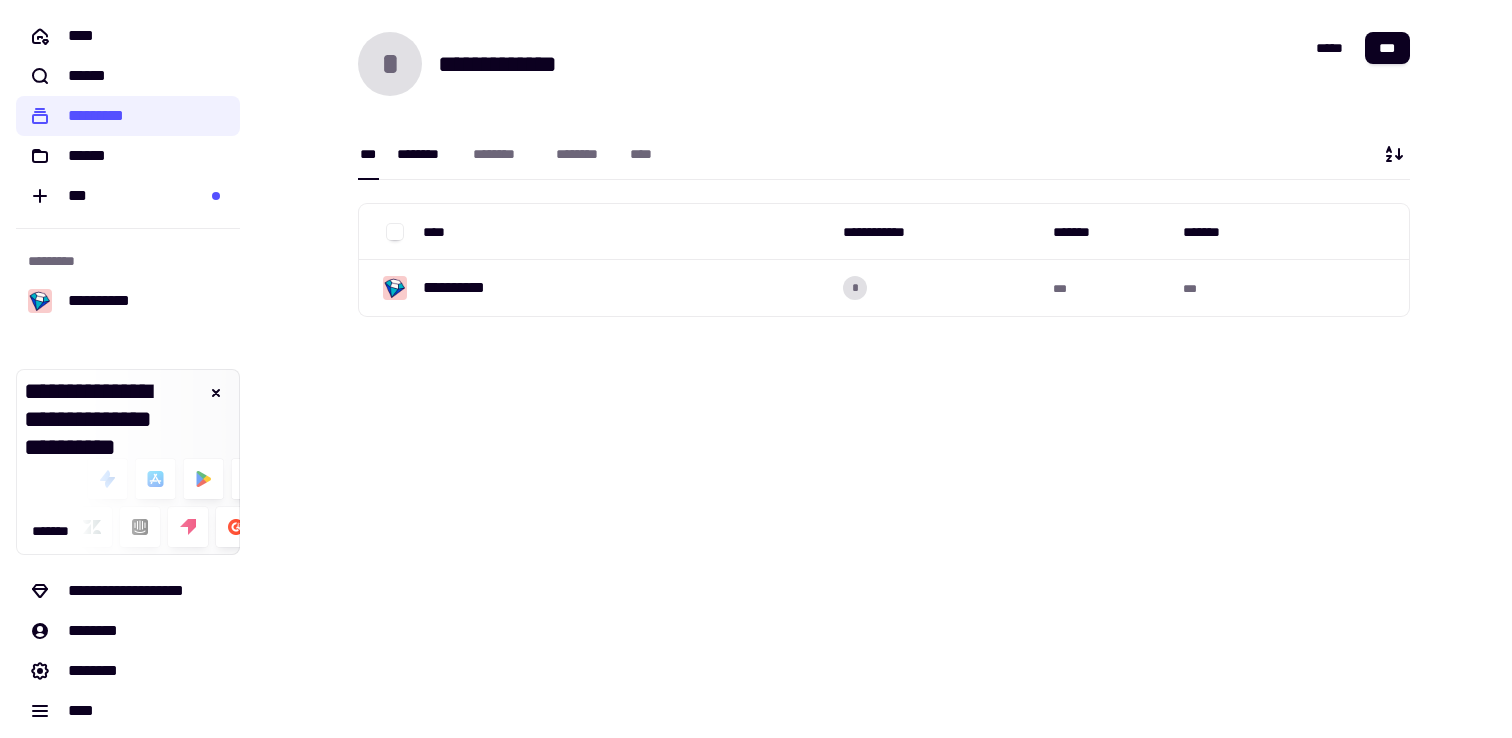click on "********" at bounding box center (425, 154) 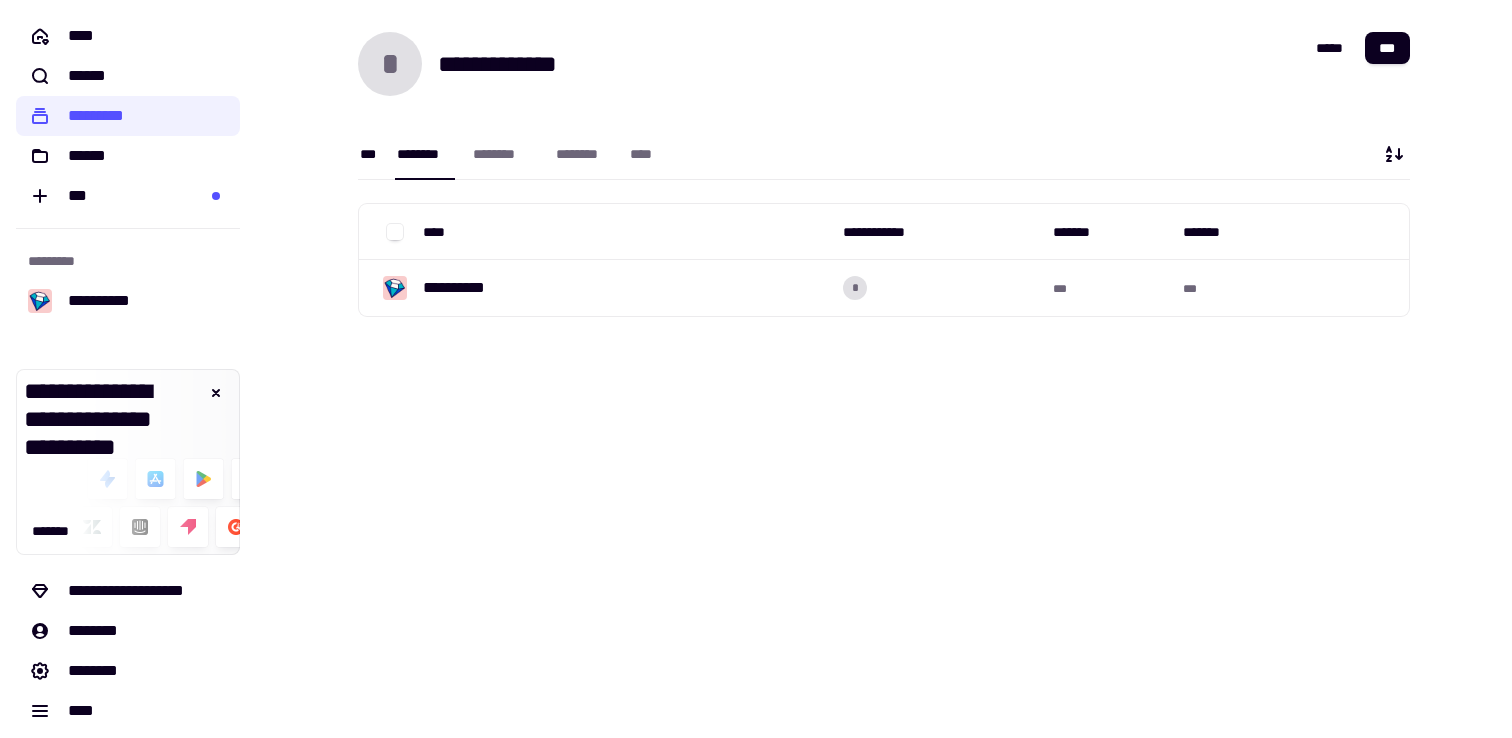 click on "***" at bounding box center [368, 154] 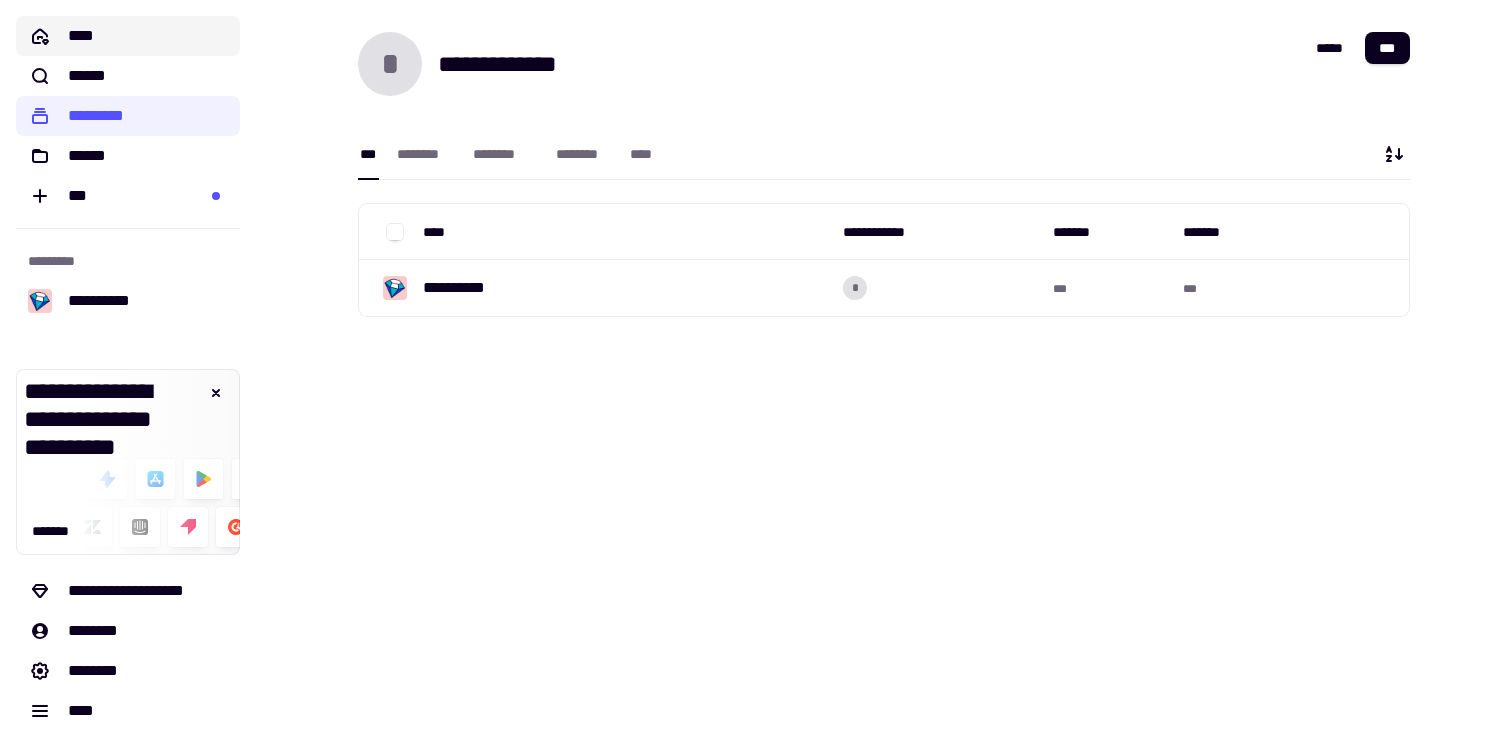 click on "****" 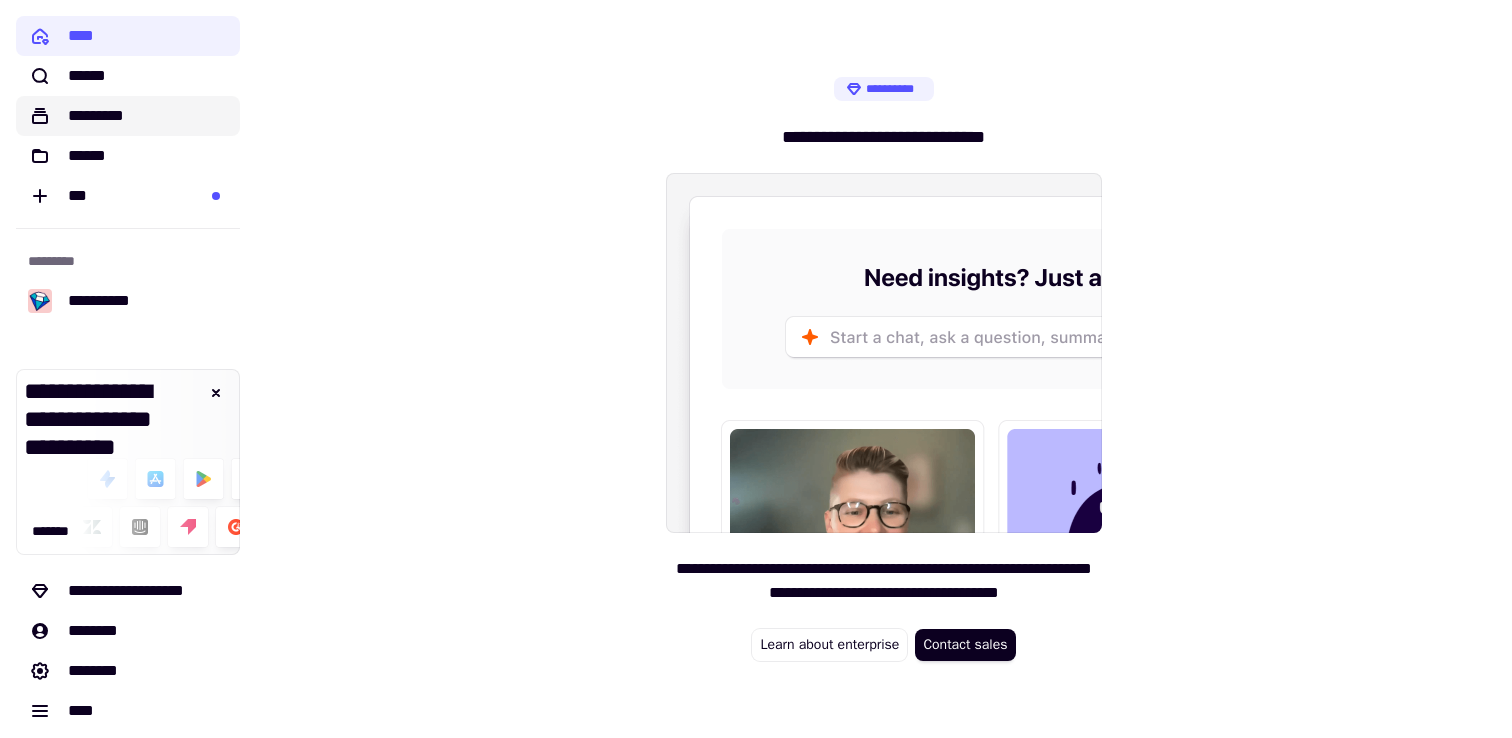 click on "*********" 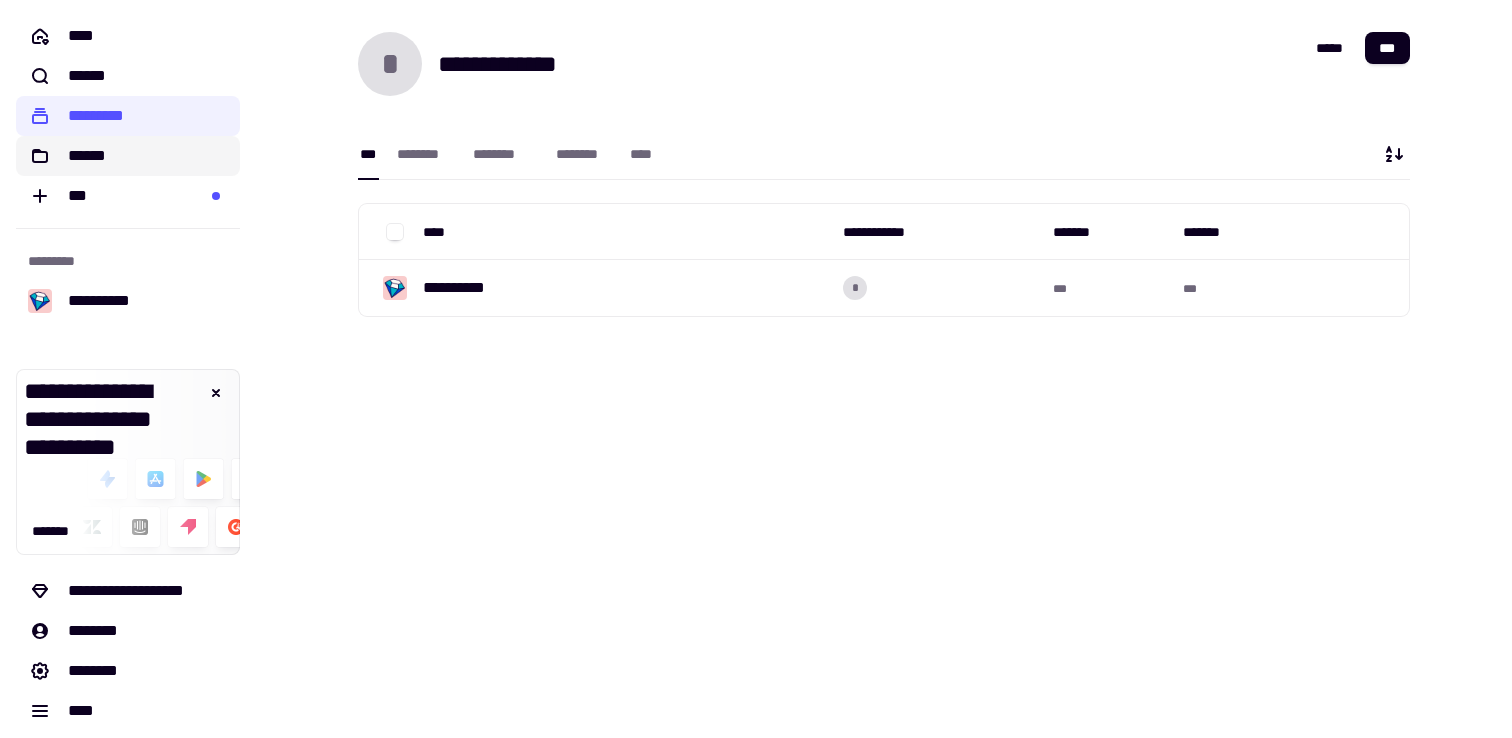click on "******" 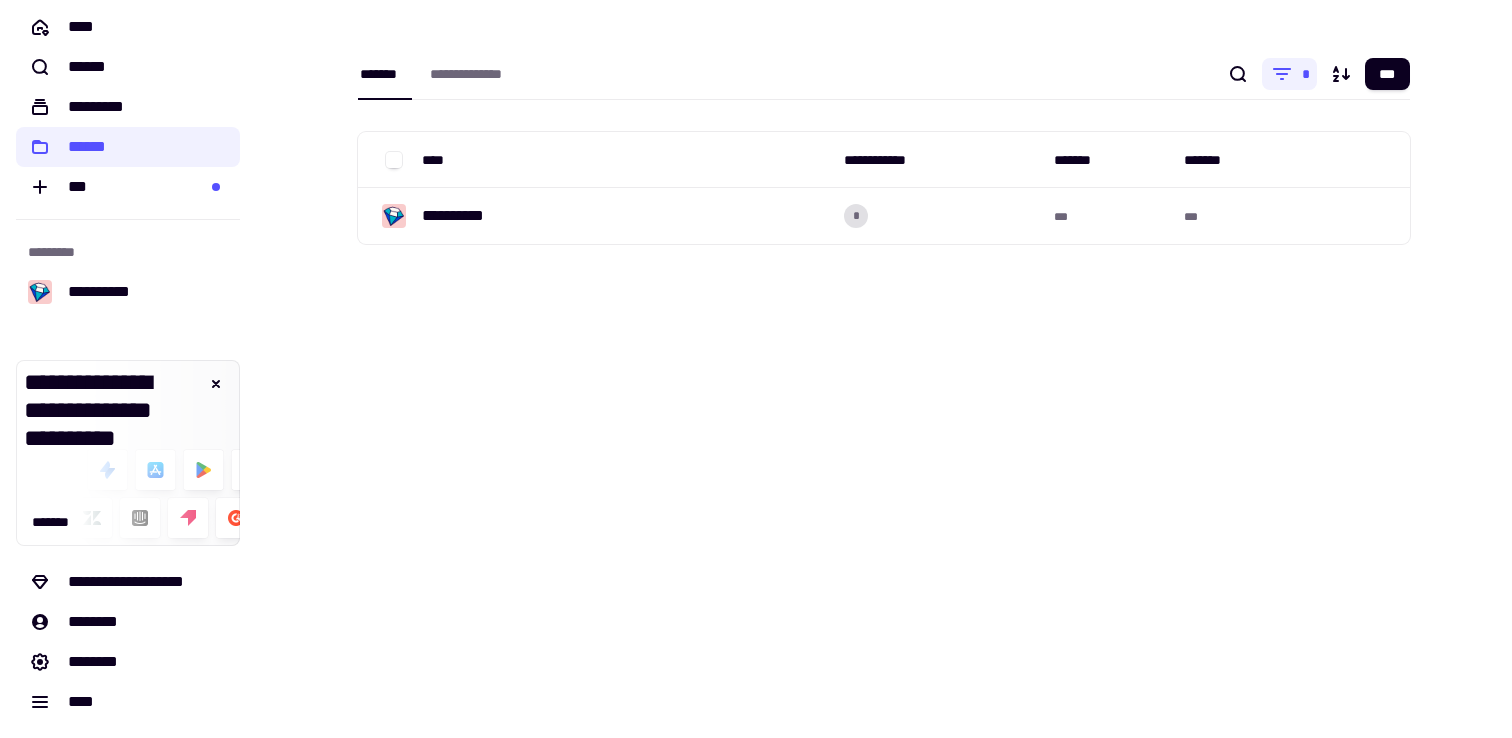 scroll, scrollTop: 0, scrollLeft: 0, axis: both 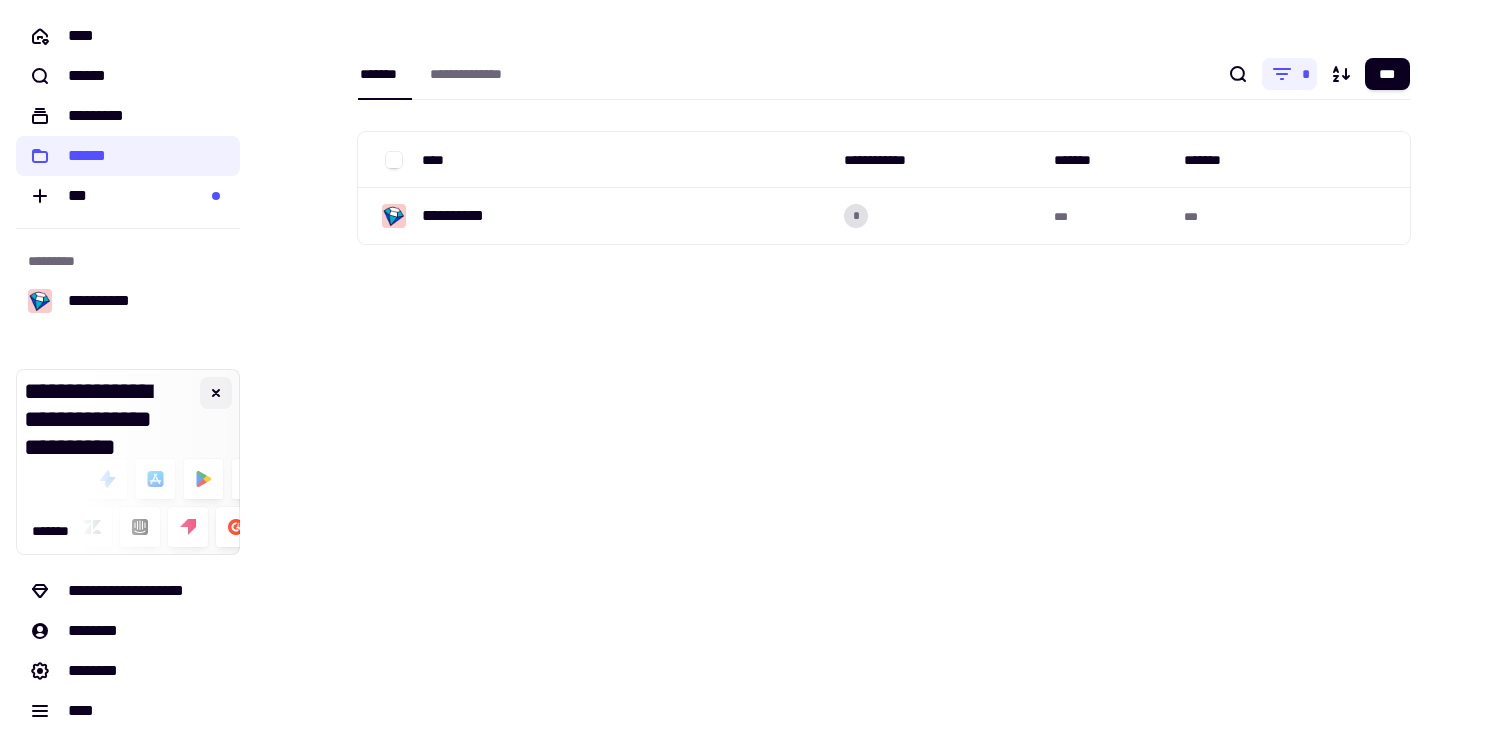 click 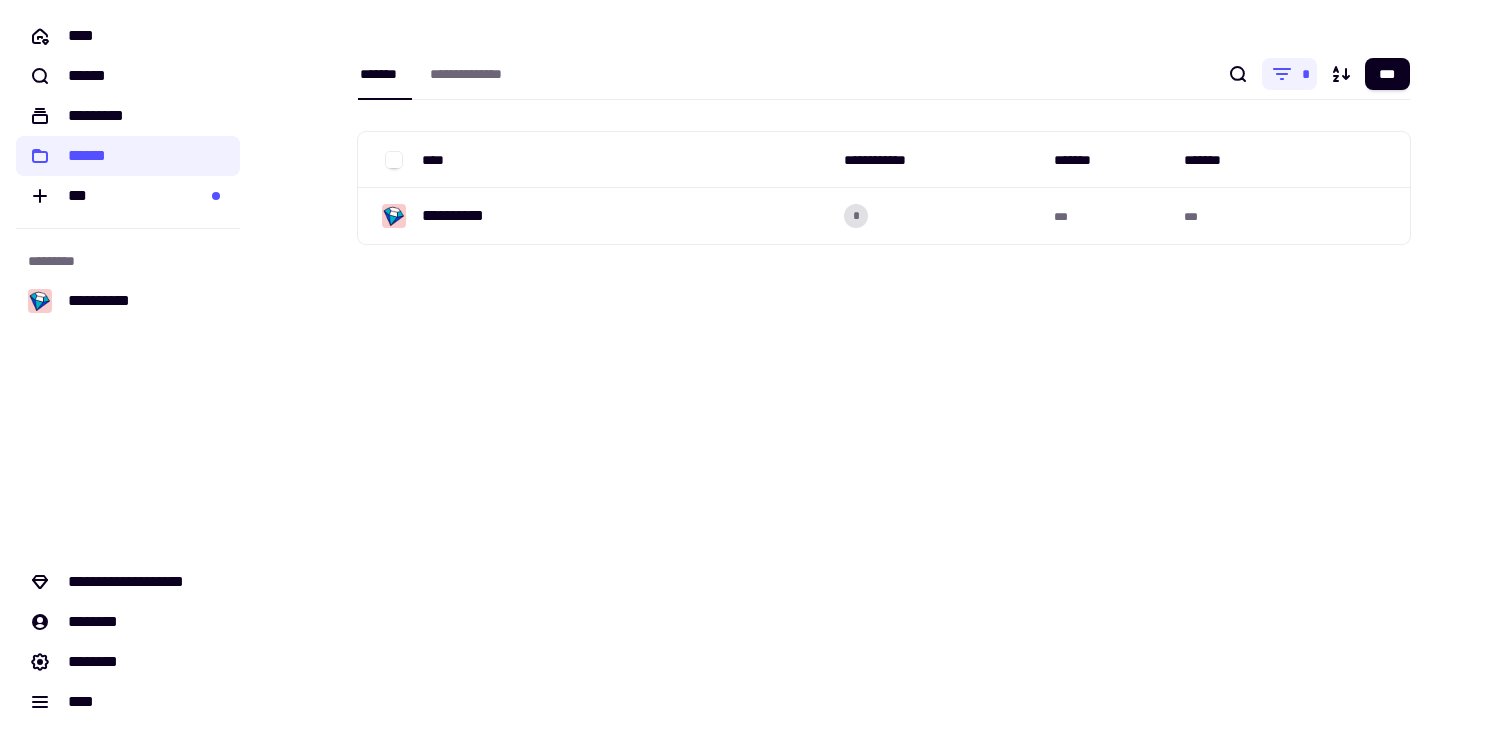 click on "**********" at bounding box center [884, 369] 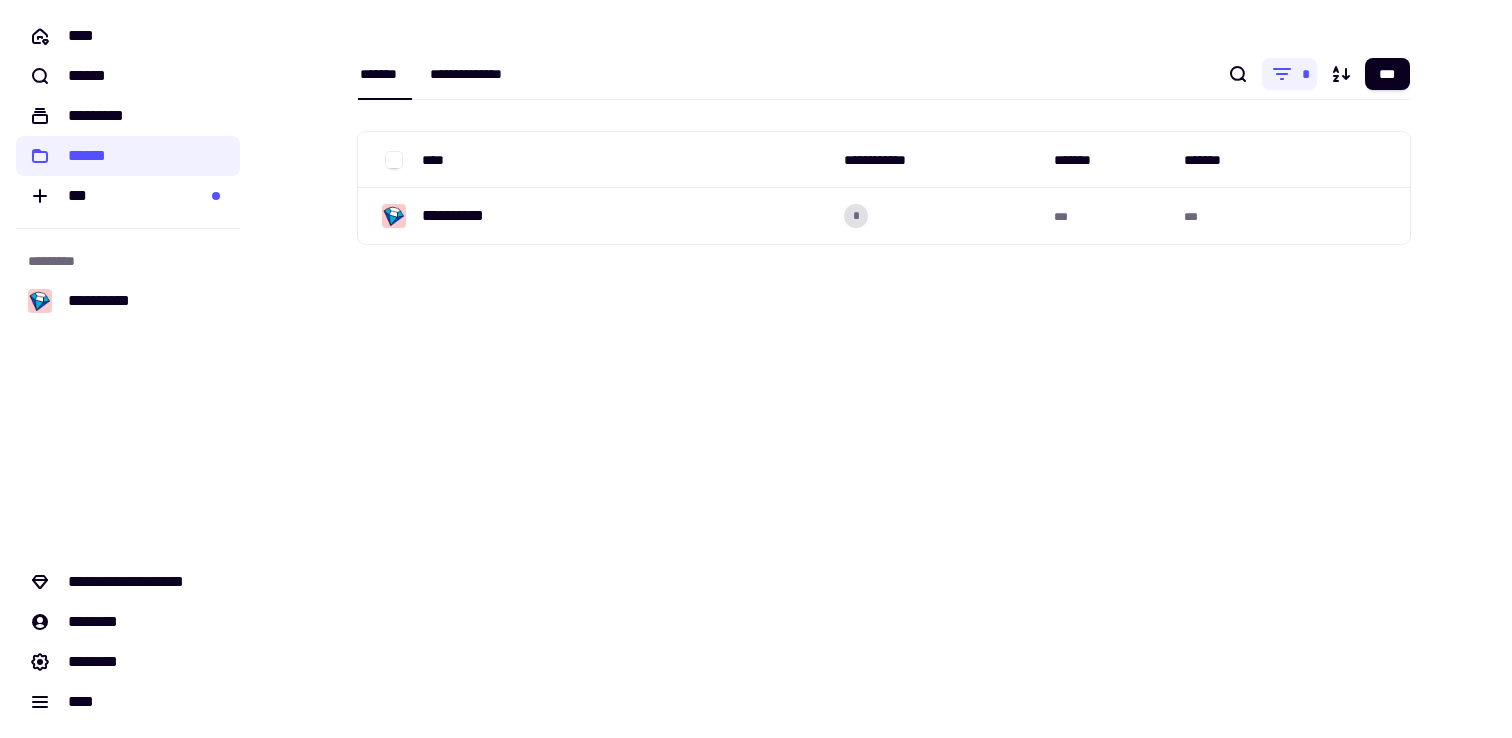 click on "**********" at bounding box center [481, 74] 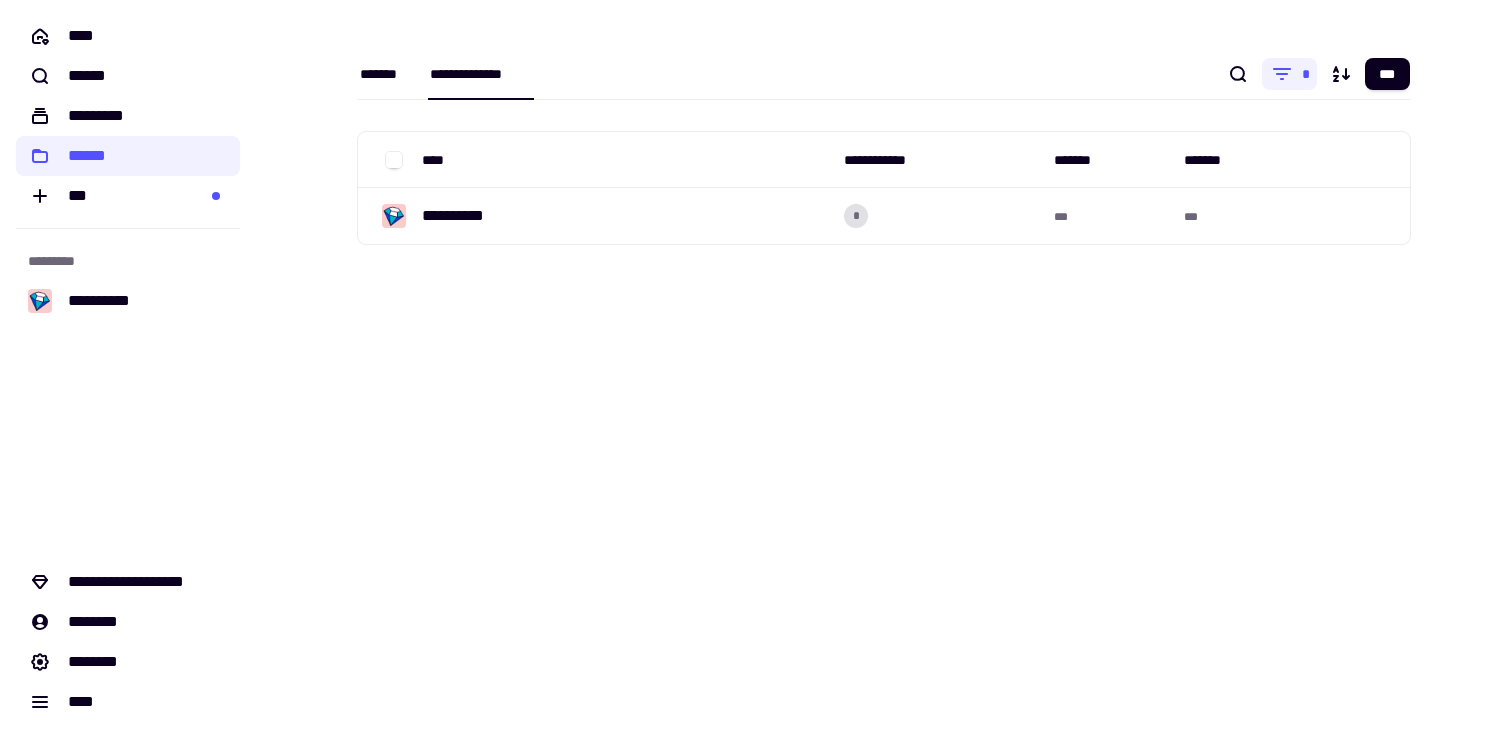 click on "*******" at bounding box center [385, 74] 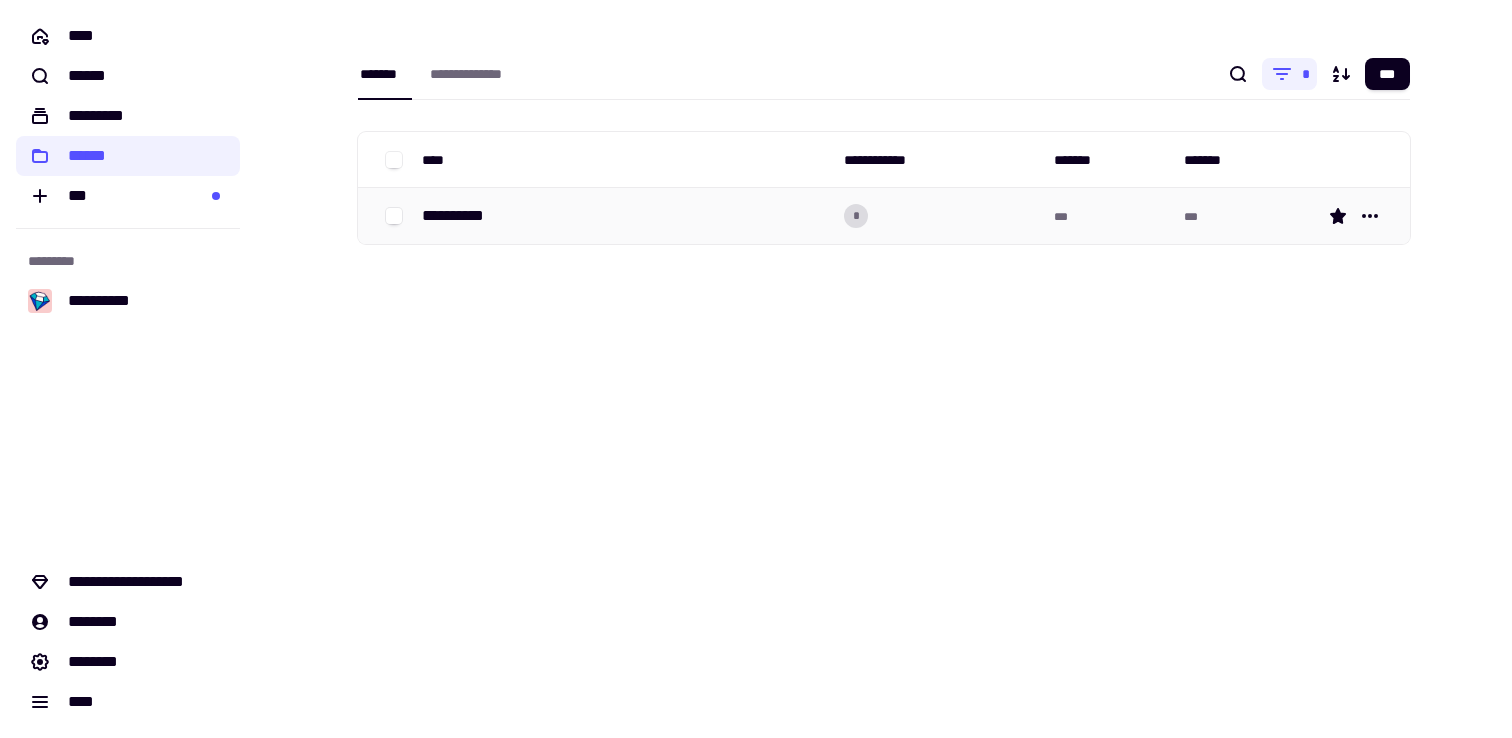 click on "**********" at bounding box center (461, 216) 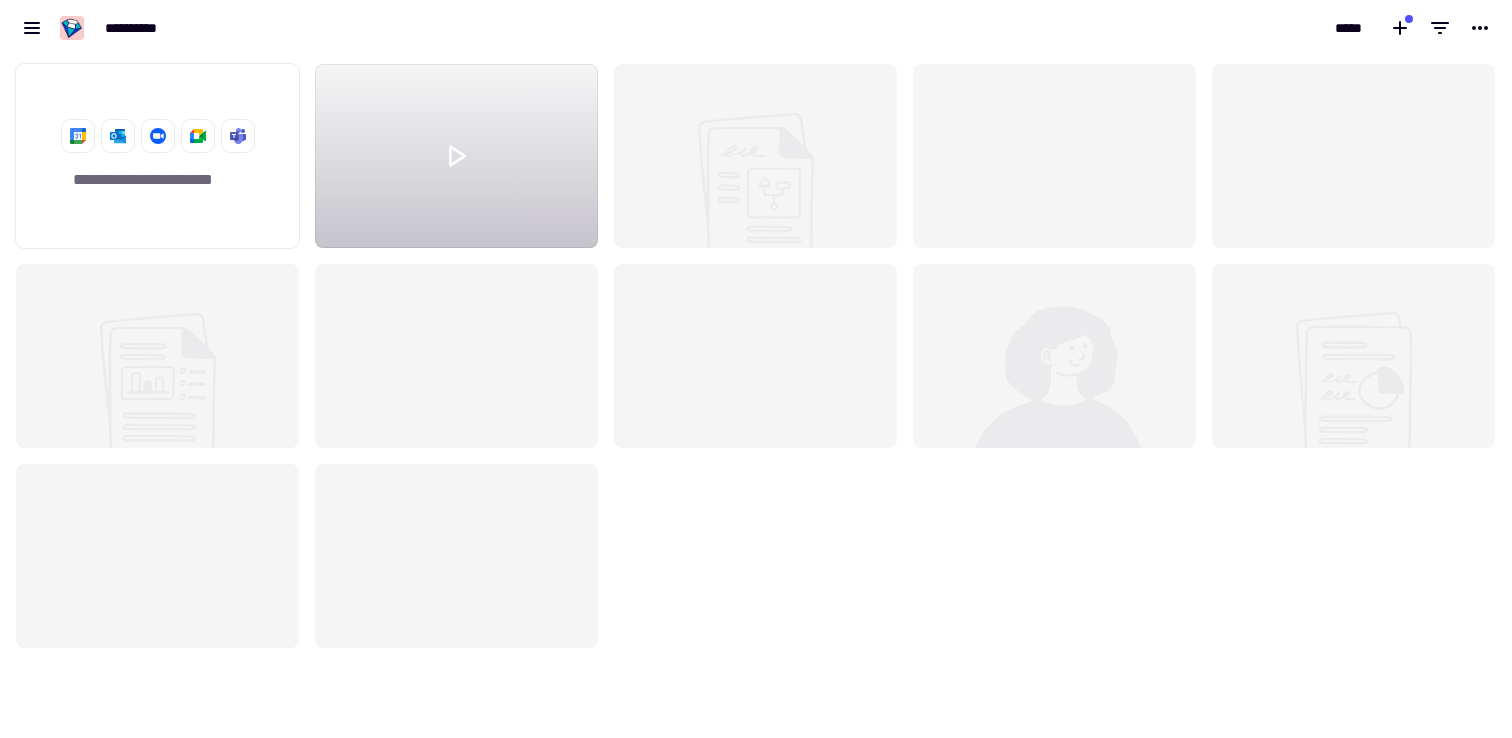 scroll, scrollTop: 1, scrollLeft: 1, axis: both 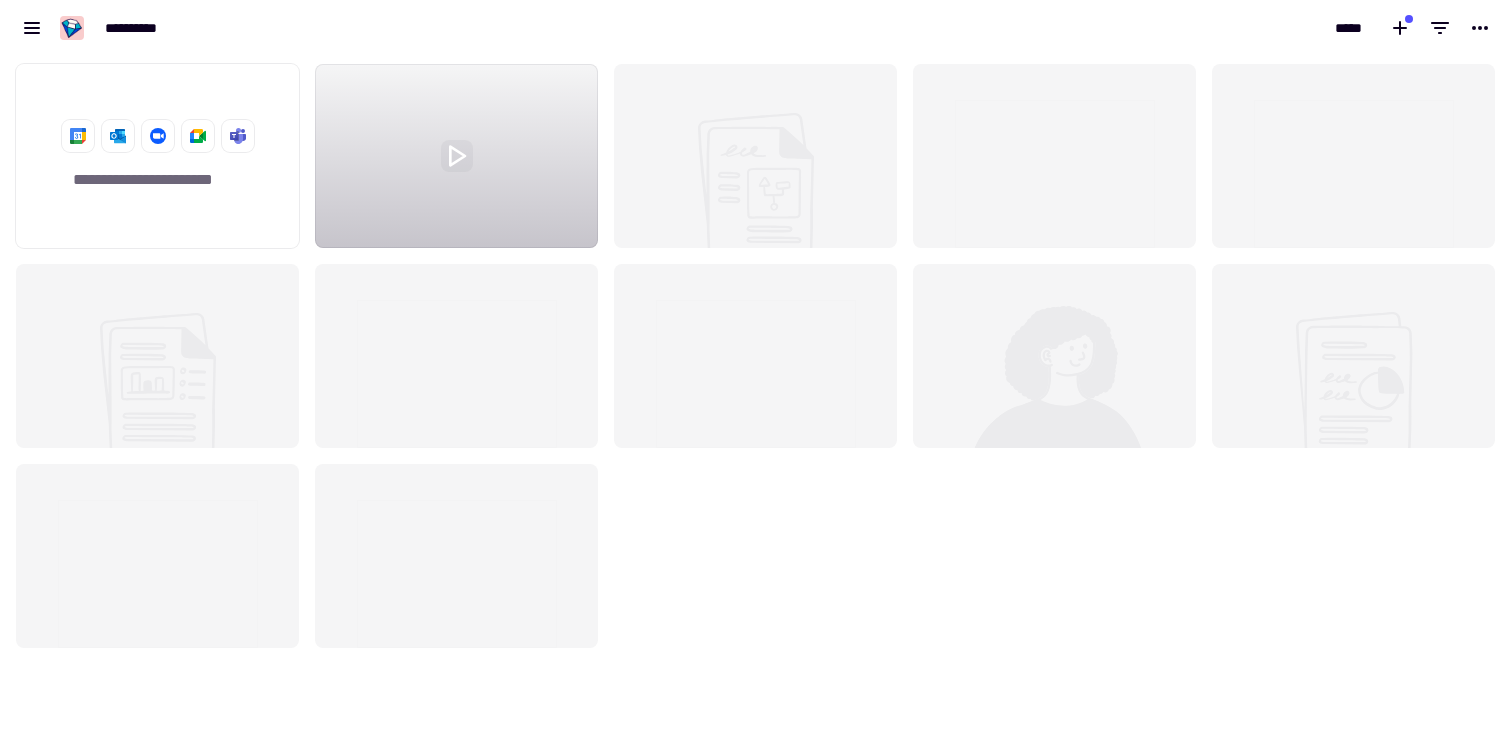 click 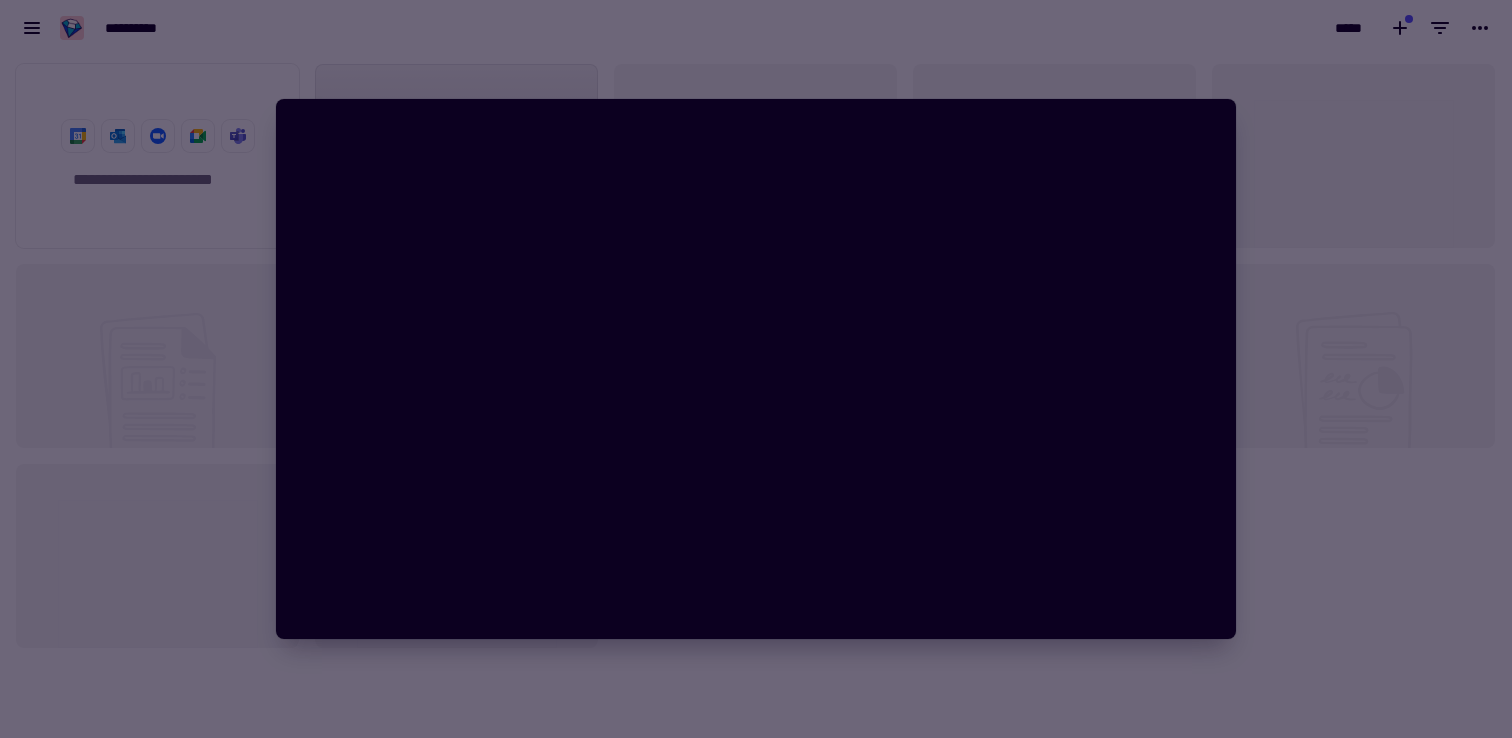 click at bounding box center (756, 369) 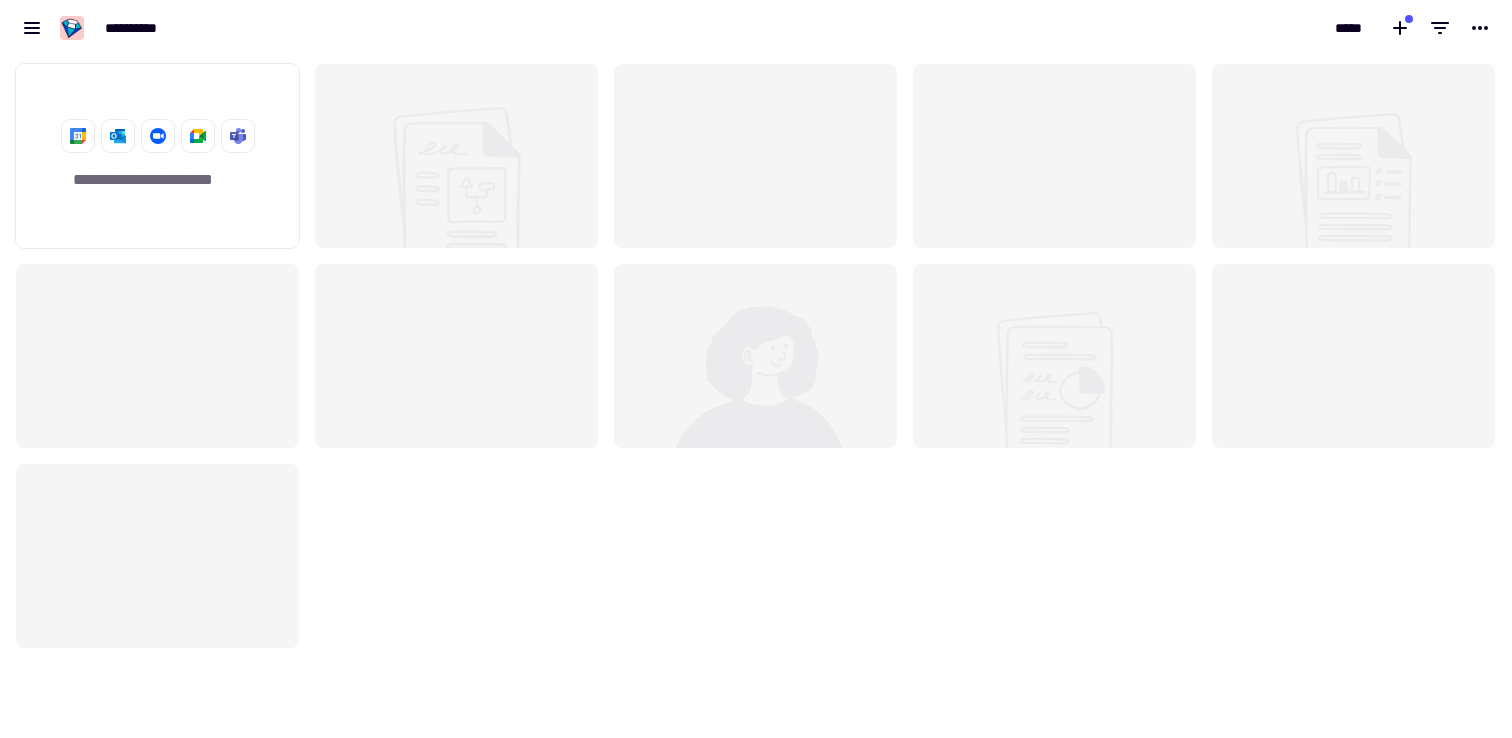click 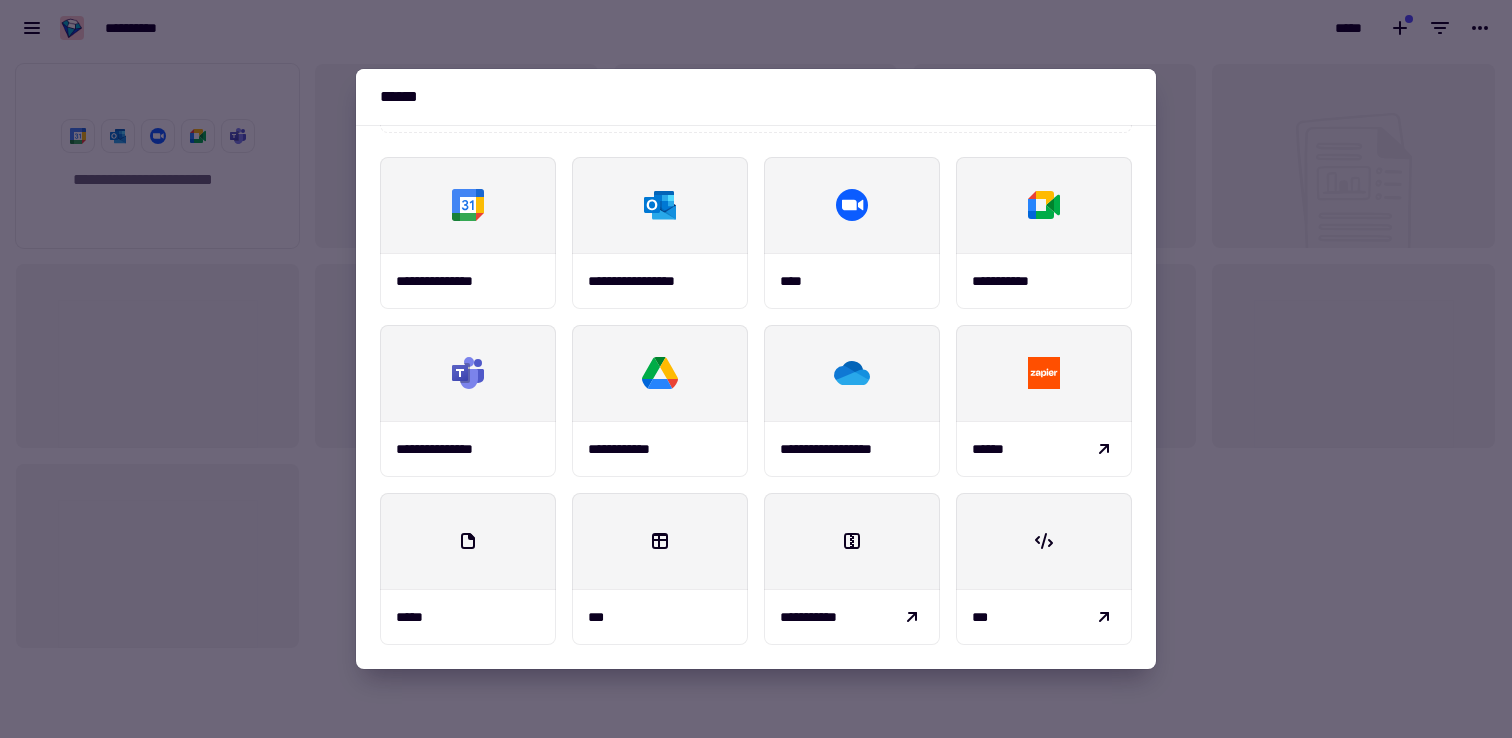 scroll, scrollTop: 0, scrollLeft: 0, axis: both 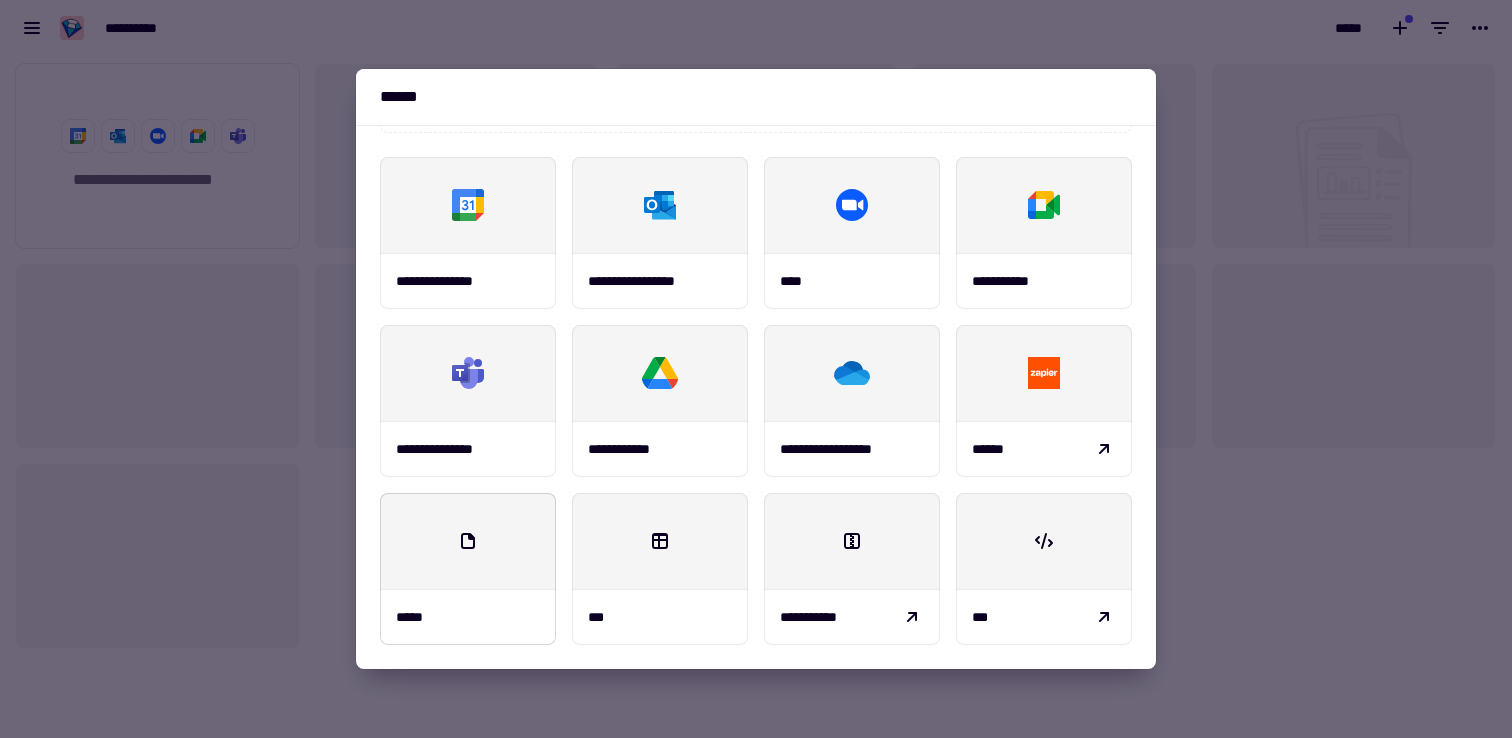 click 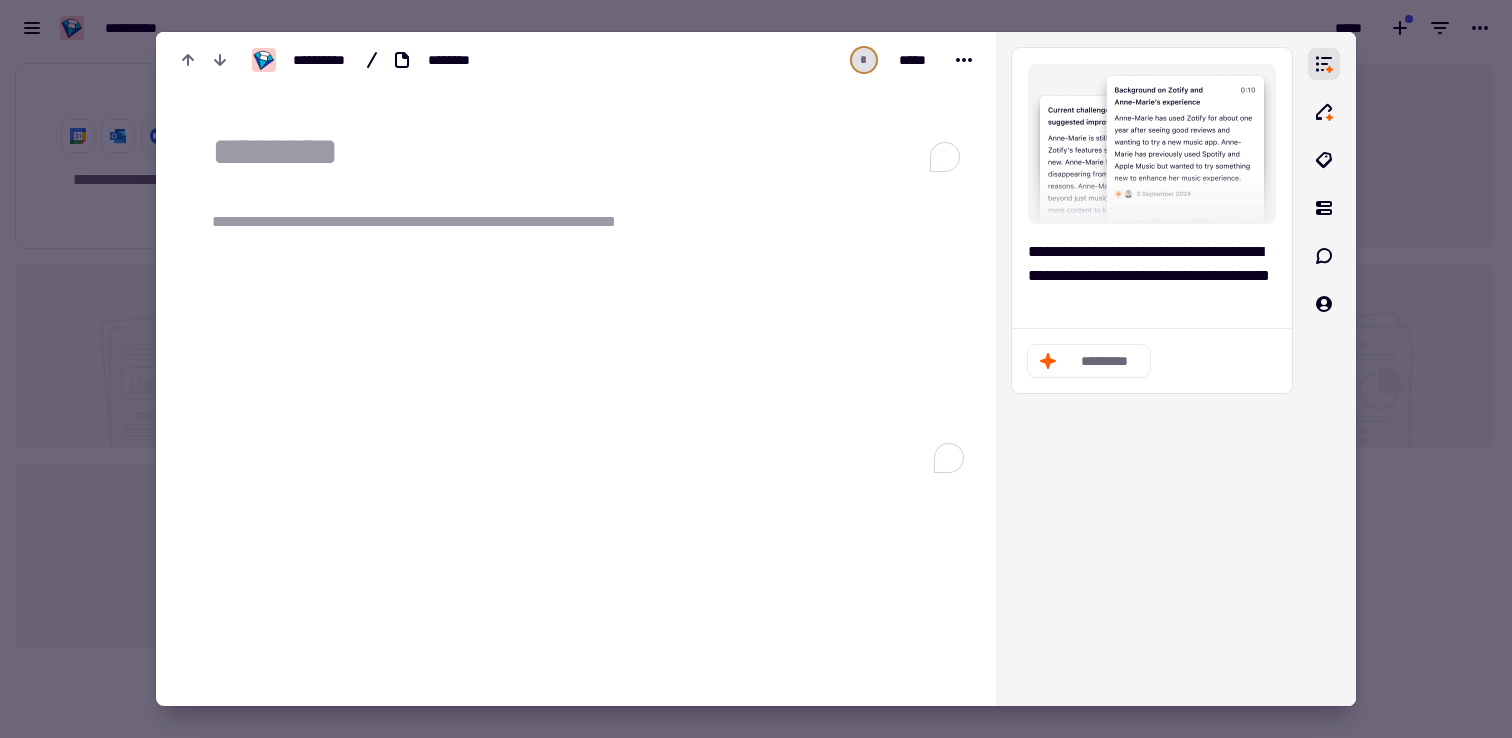 click on "**********" 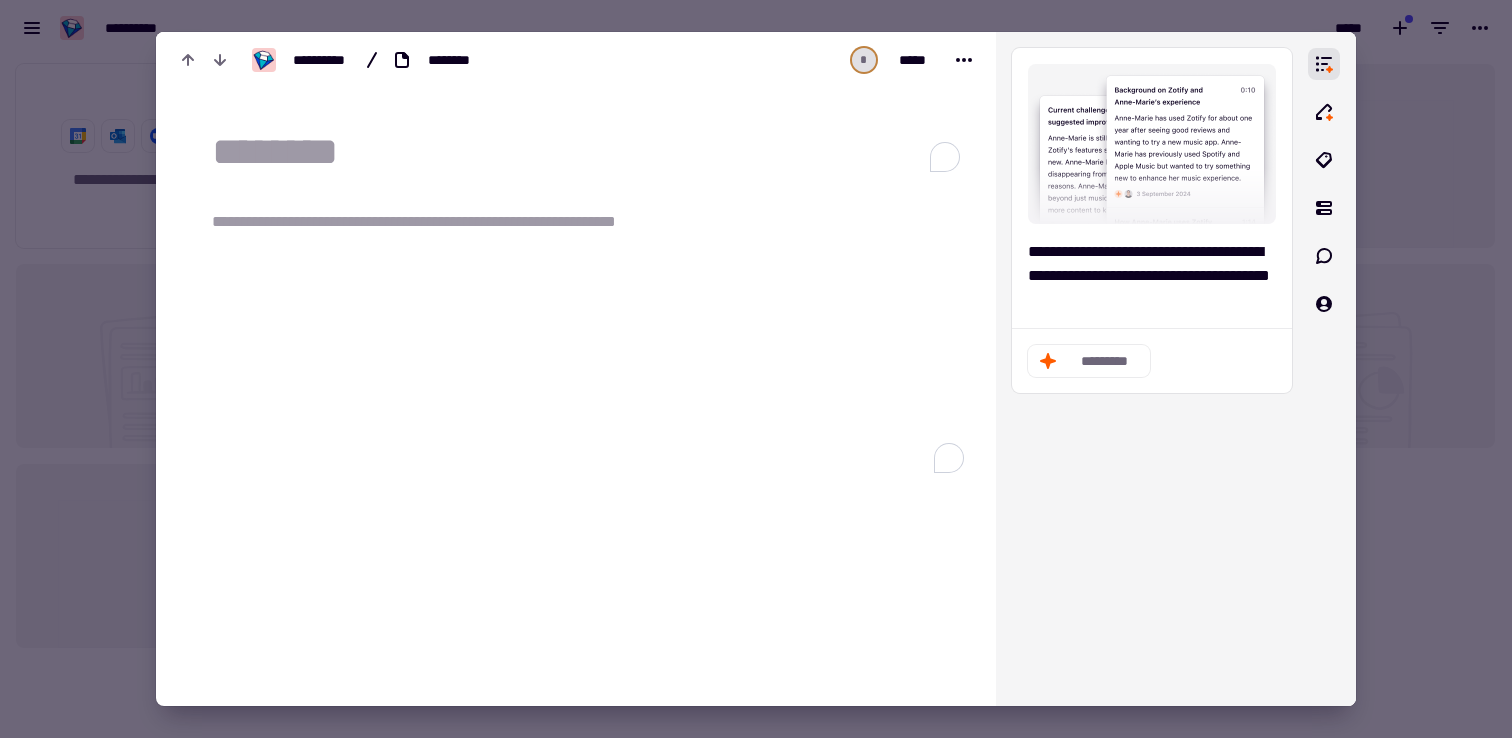 click 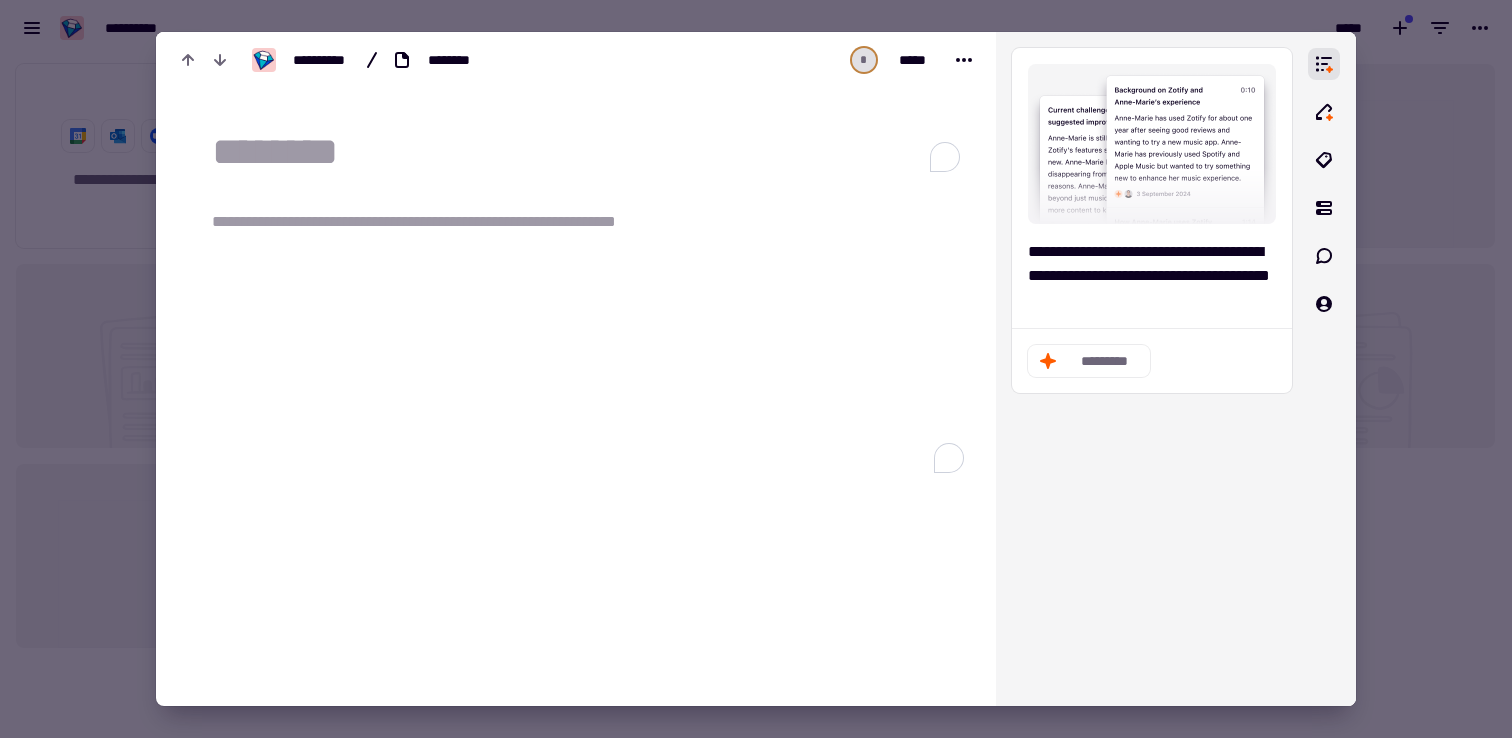 click at bounding box center [946, 157] 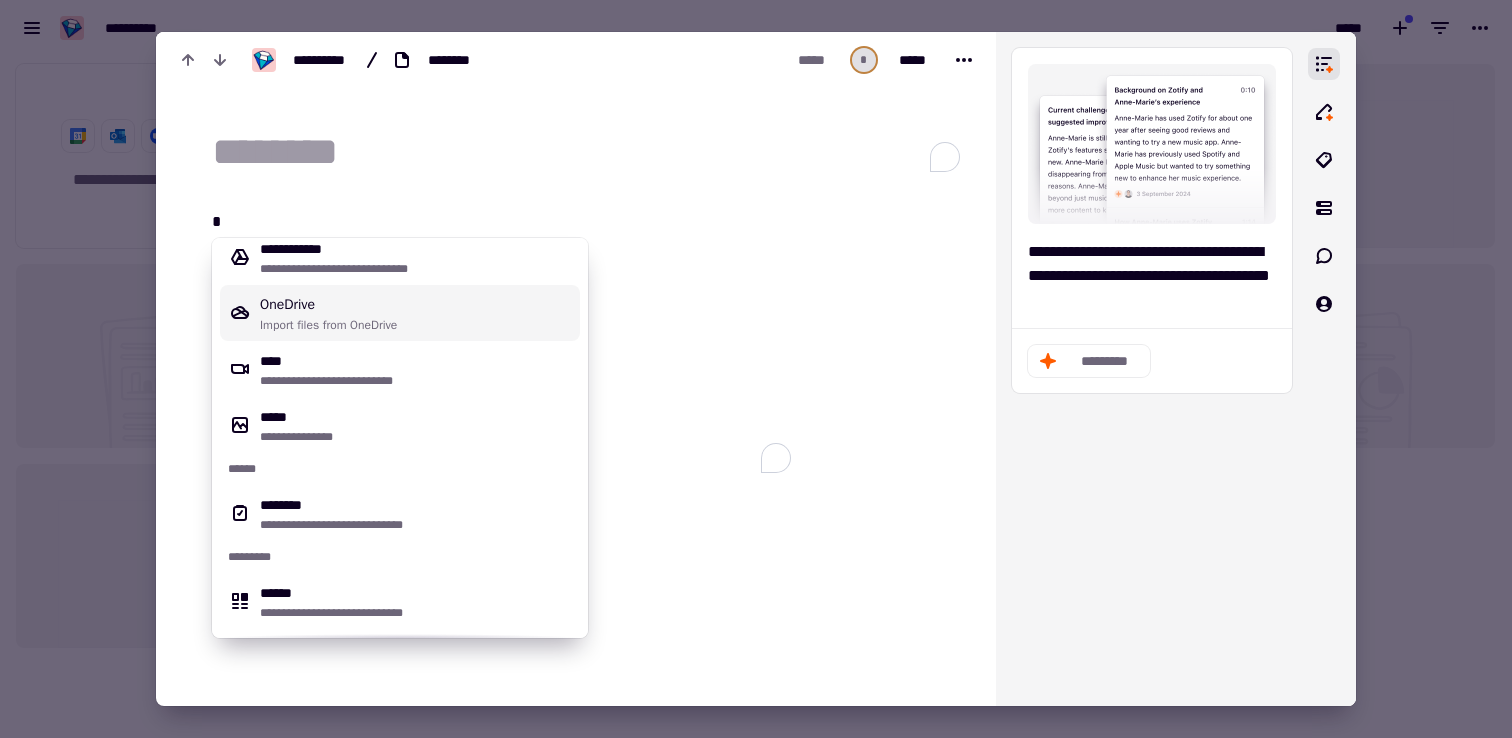 scroll, scrollTop: 0, scrollLeft: 0, axis: both 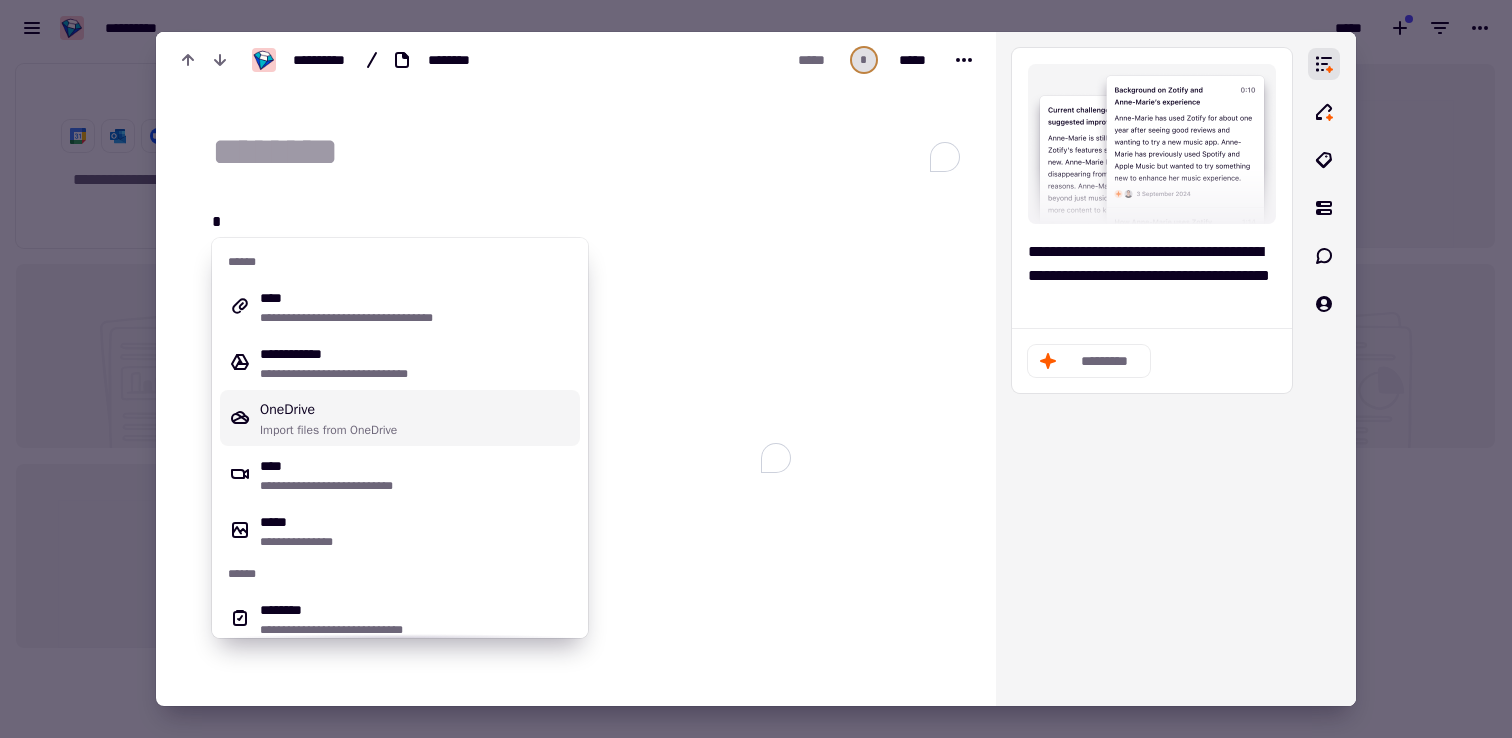 click on "OneDrive Import files from OneDrive" at bounding box center [416, 418] 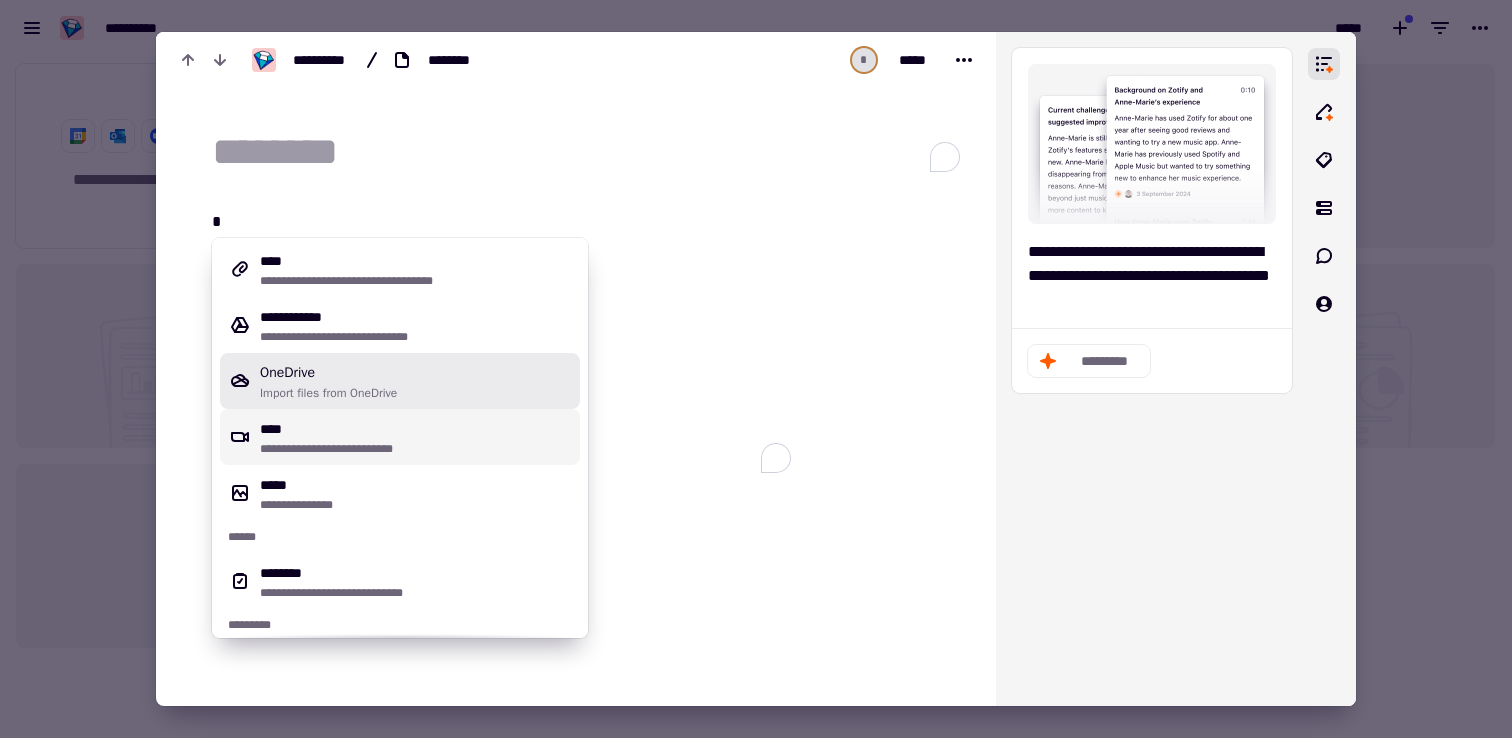 scroll, scrollTop: 0, scrollLeft: 0, axis: both 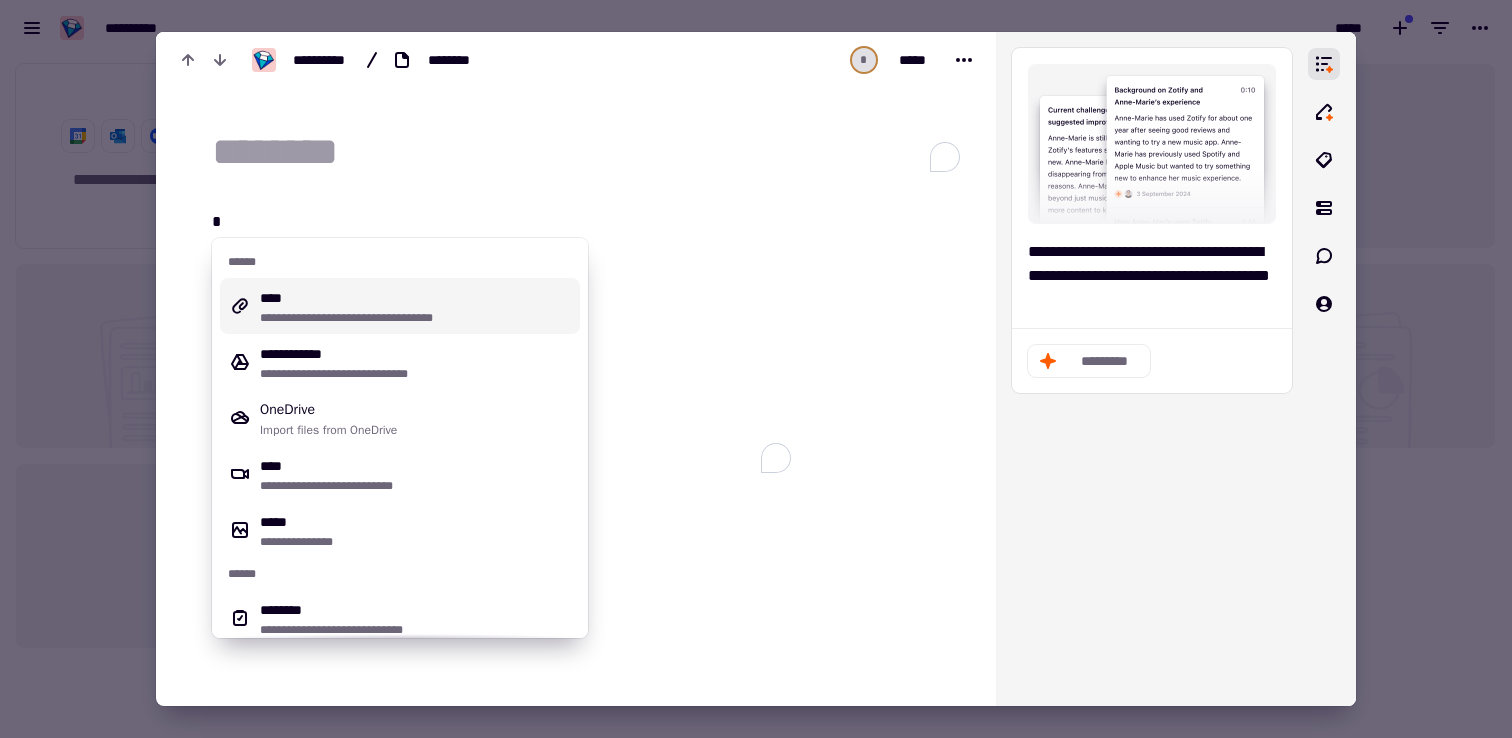 click on "**********" at bounding box center (416, 318) 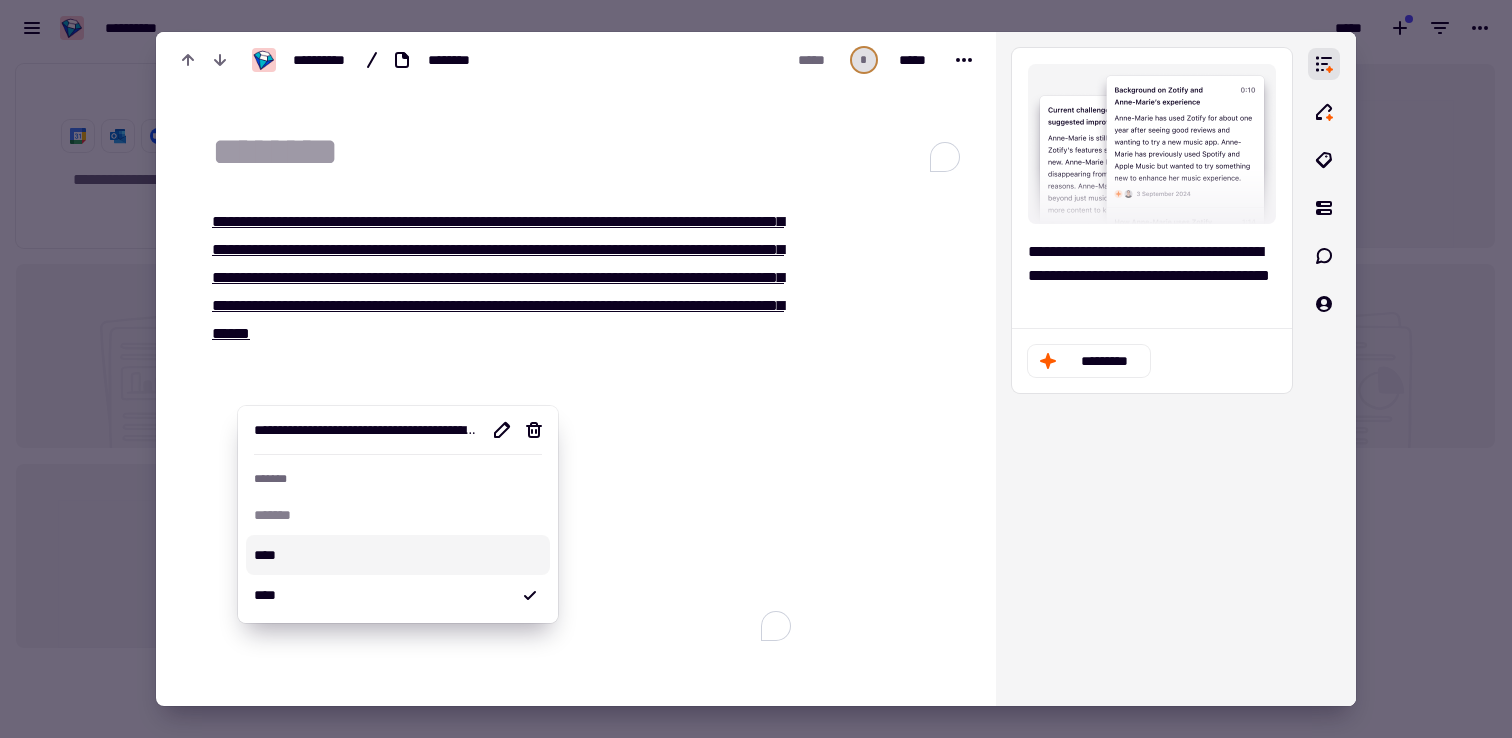 click on "****" at bounding box center [398, 555] 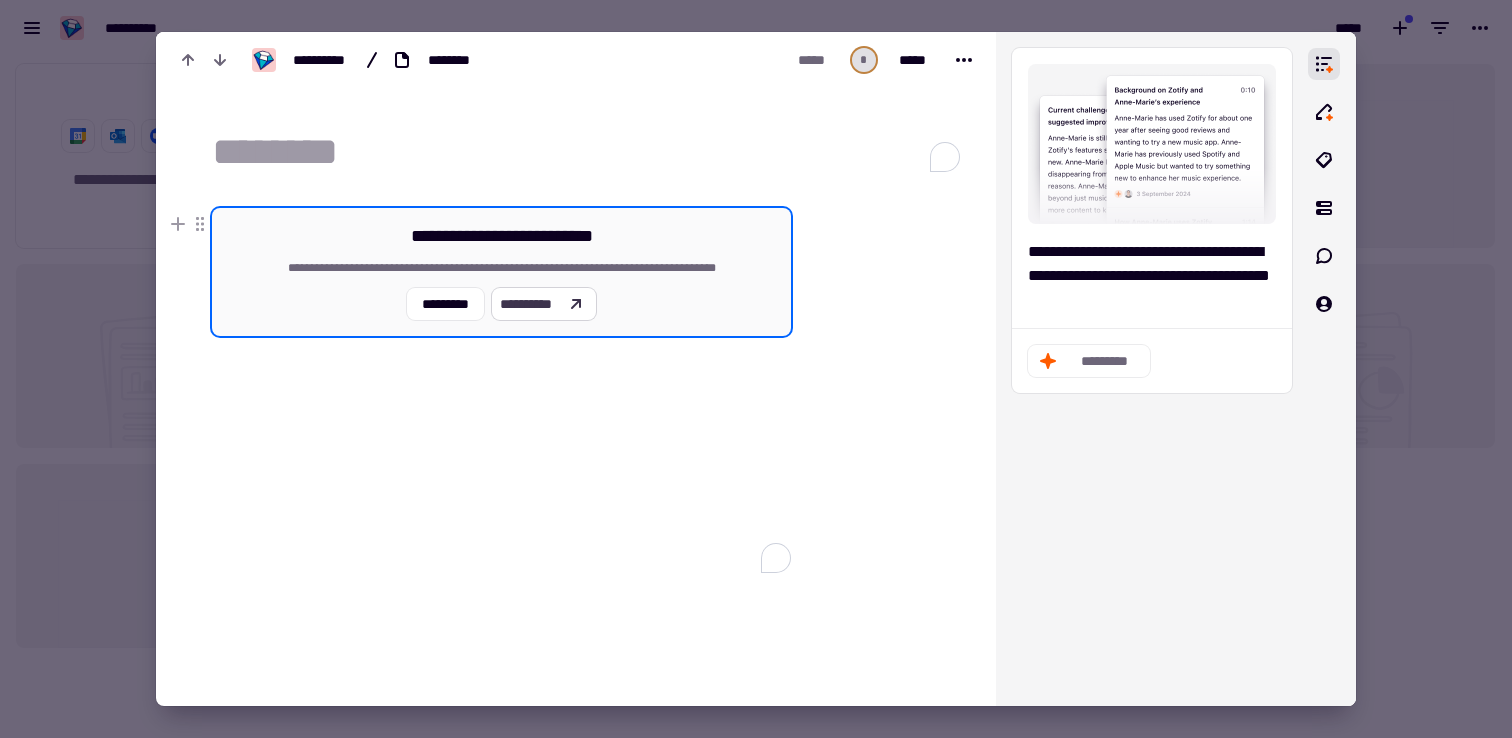 click on "**********" 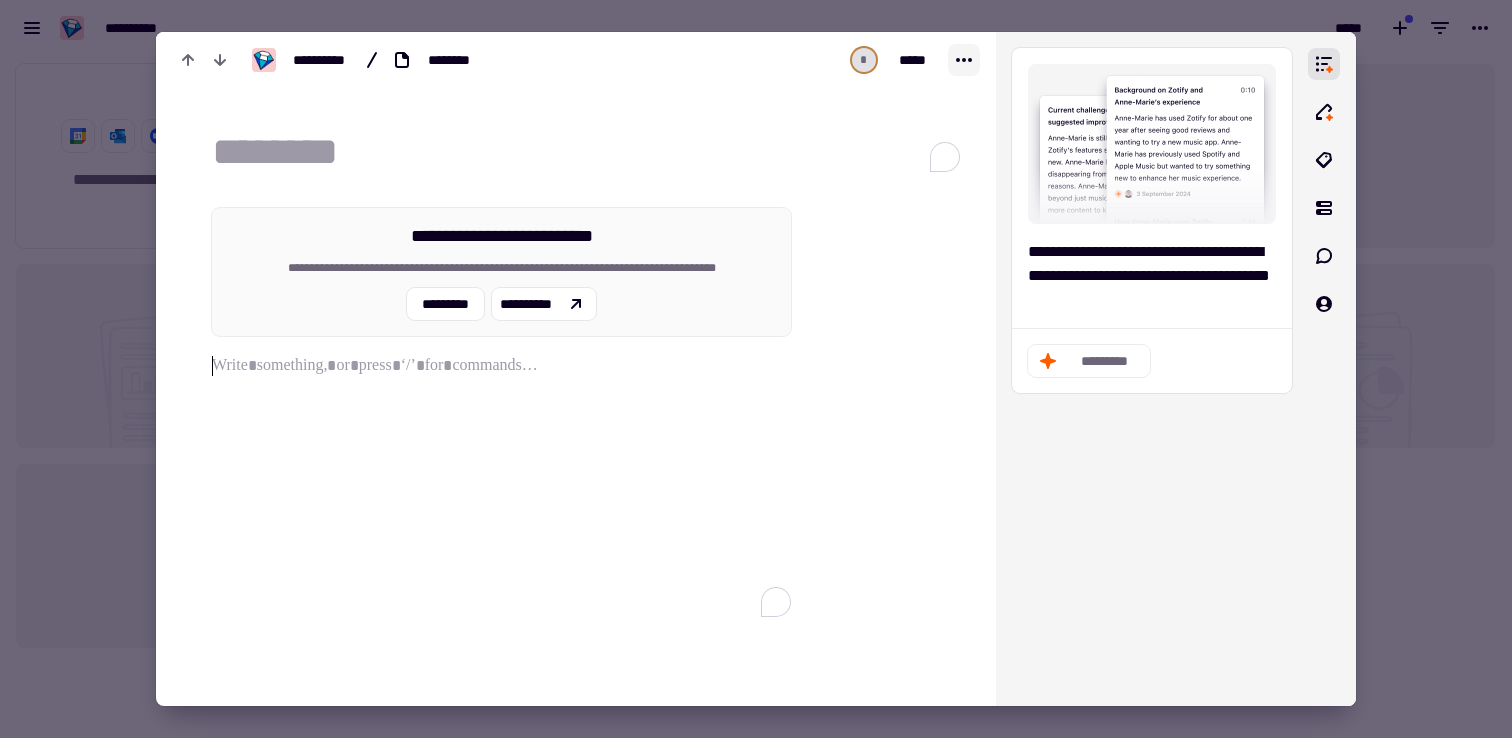 click 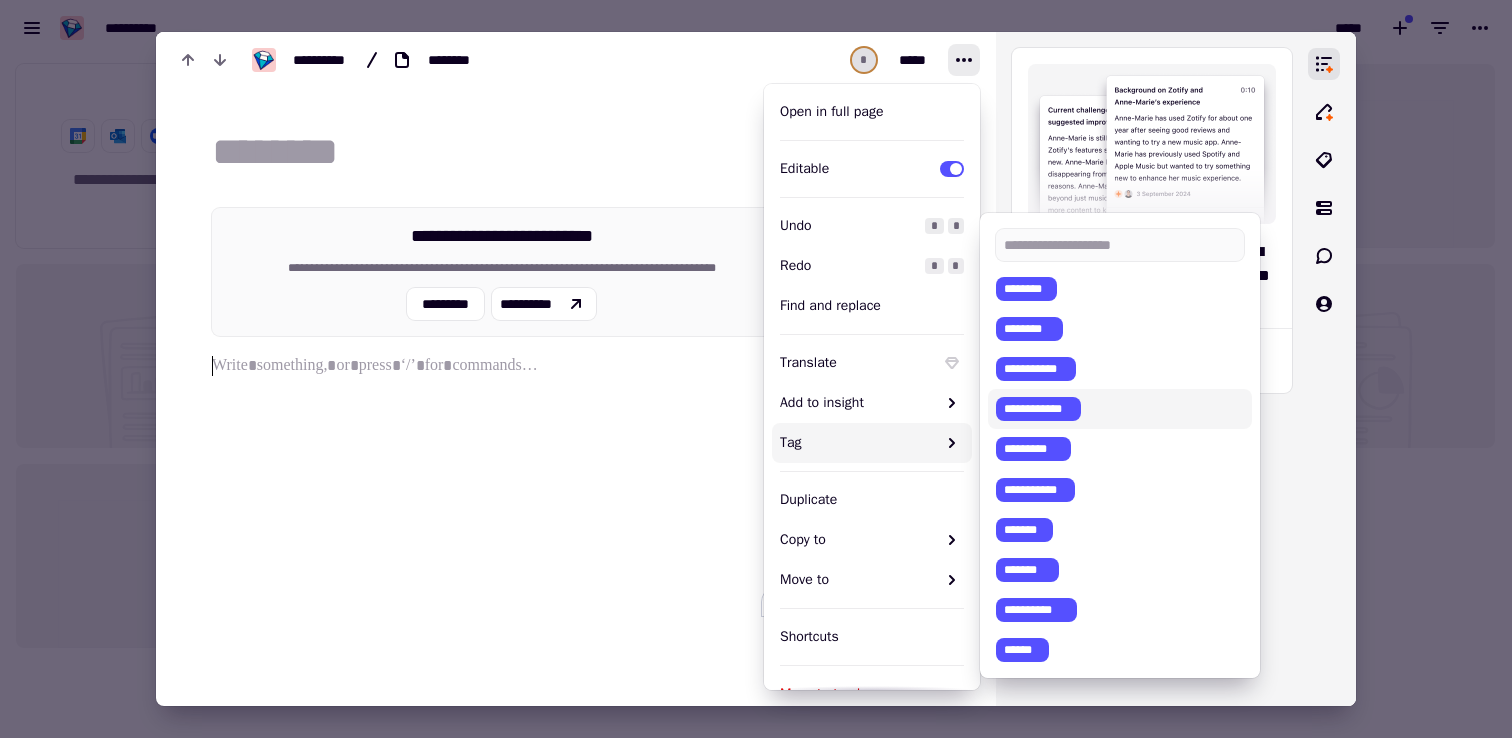 click 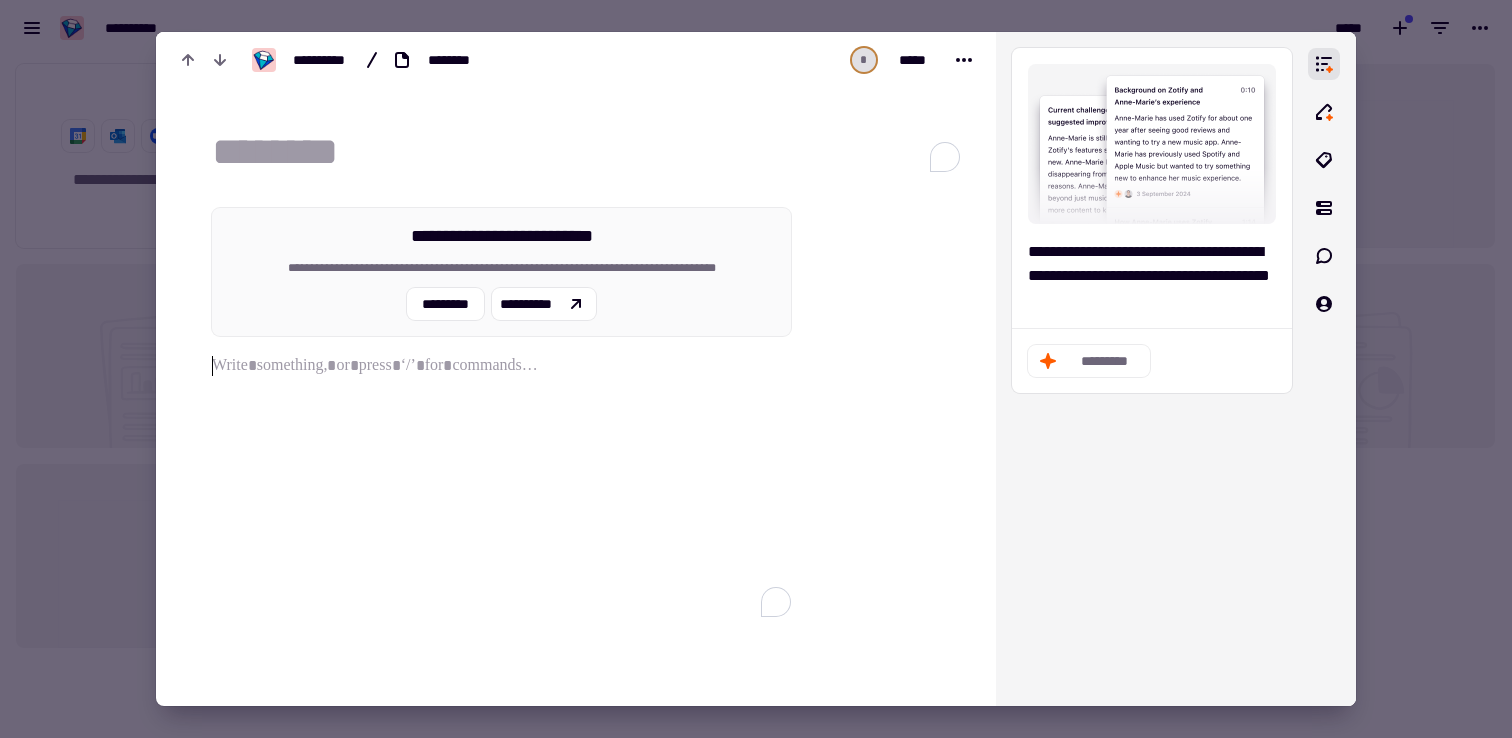 click on "**********" 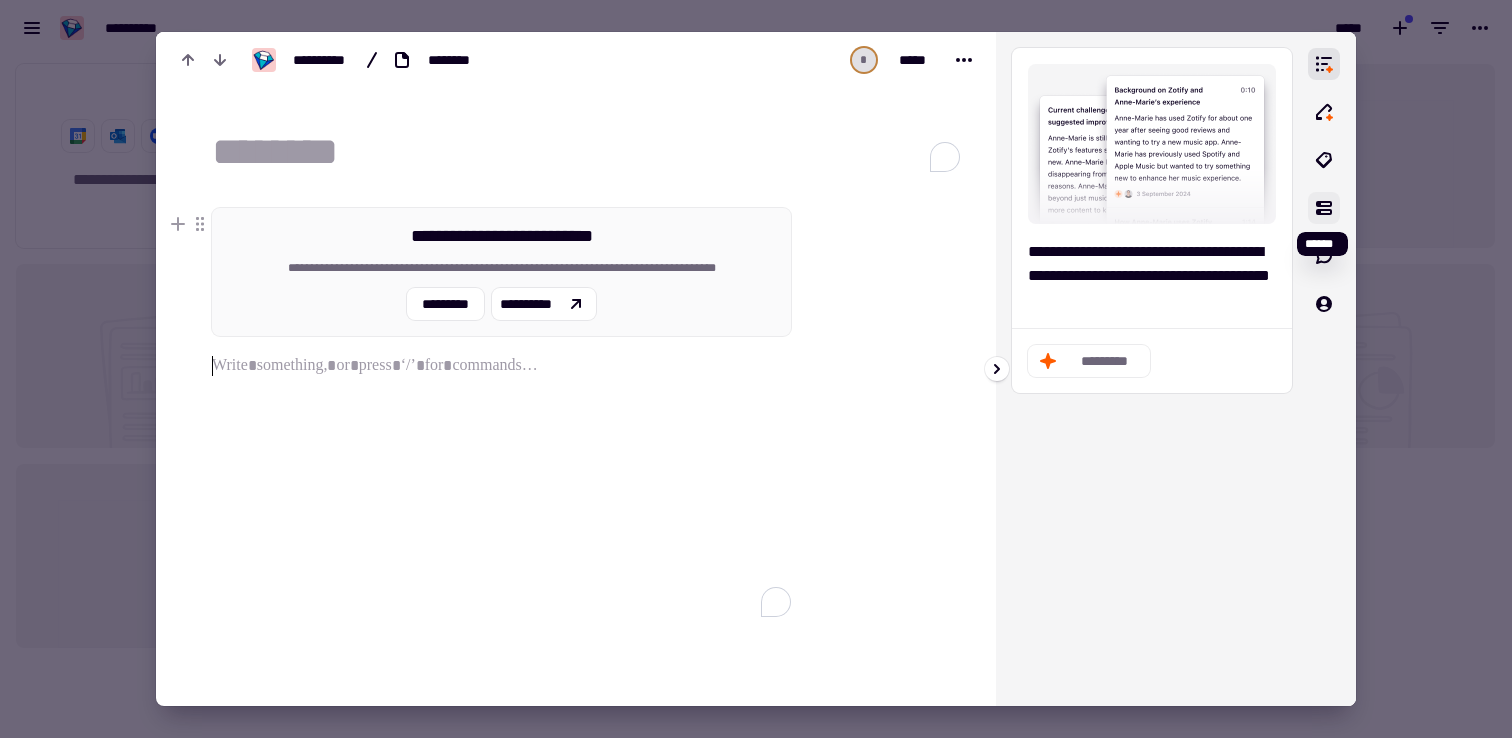 click 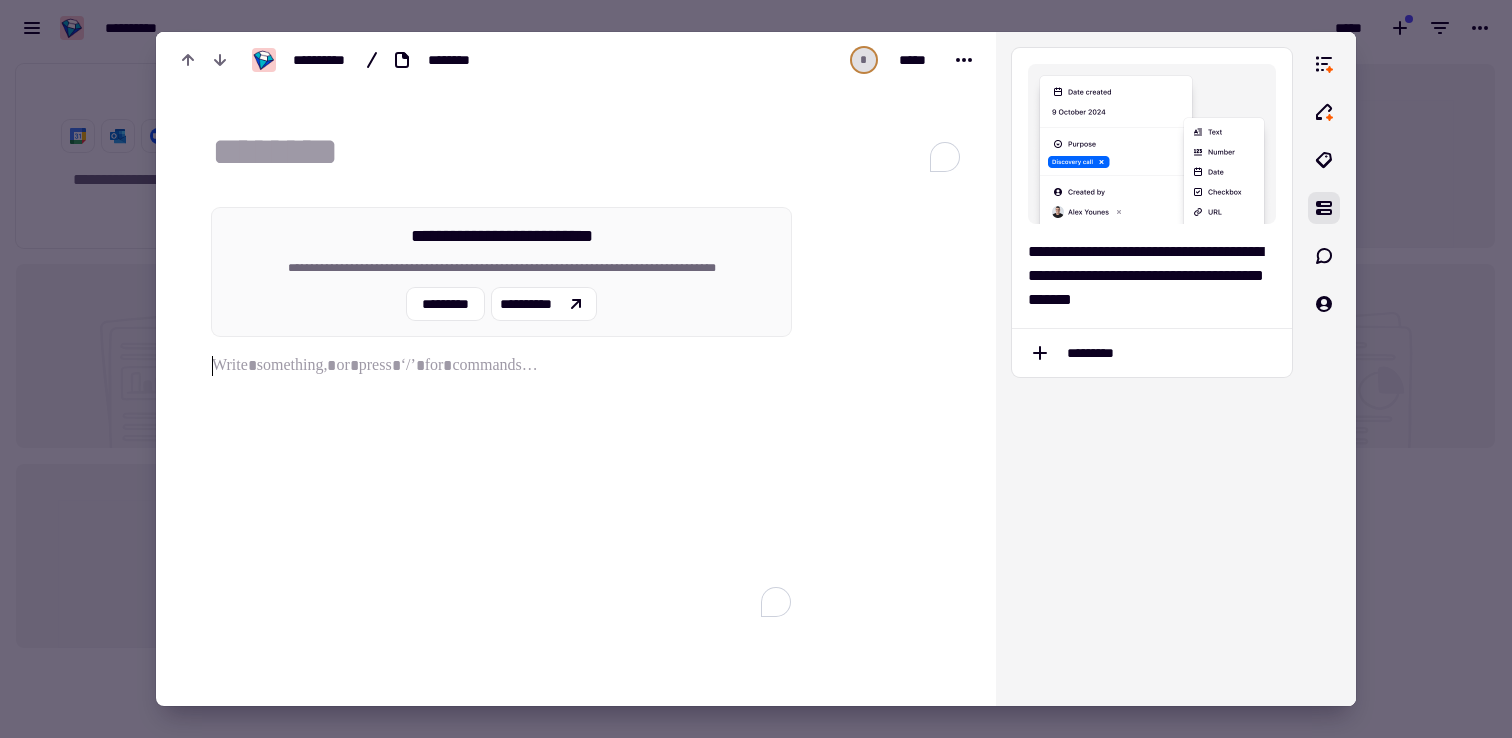 click 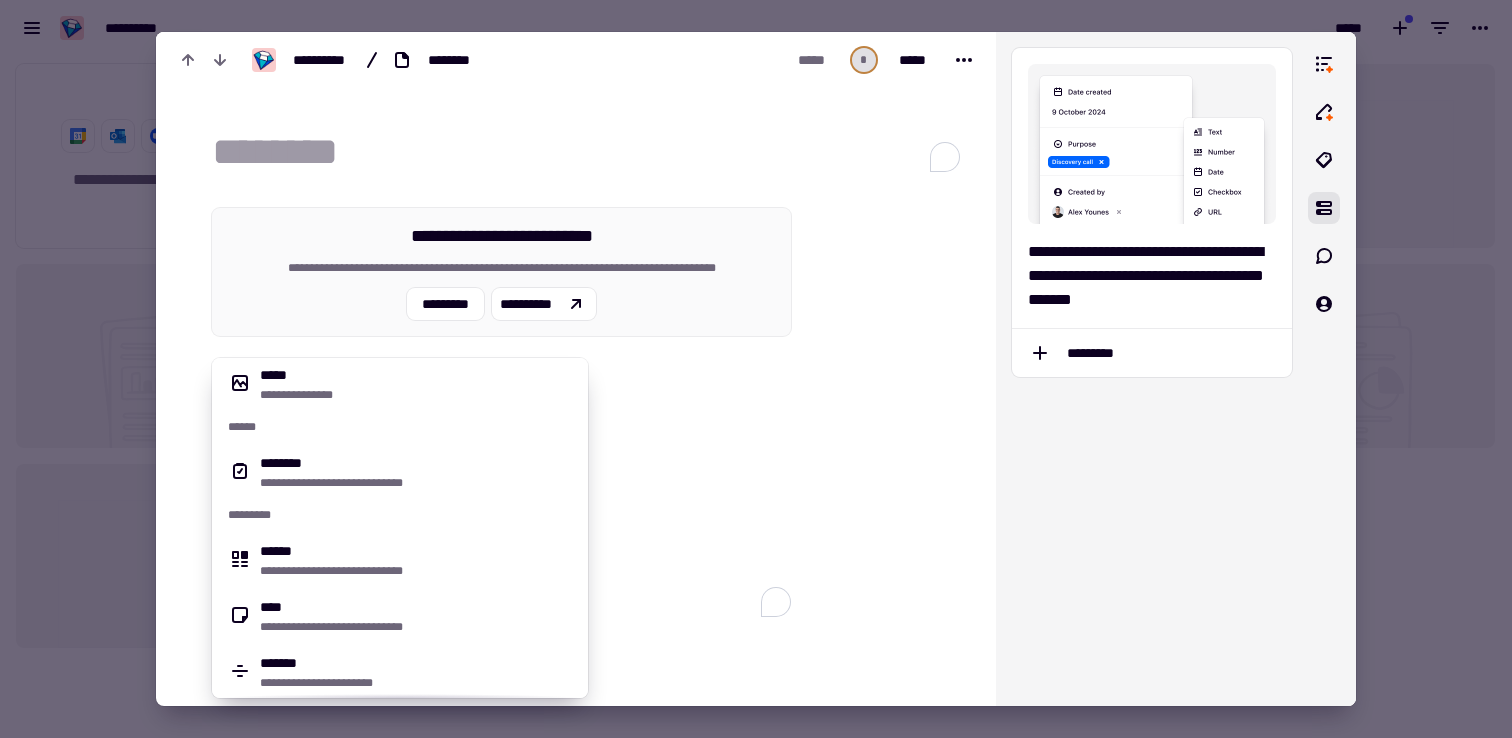 scroll, scrollTop: 0, scrollLeft: 0, axis: both 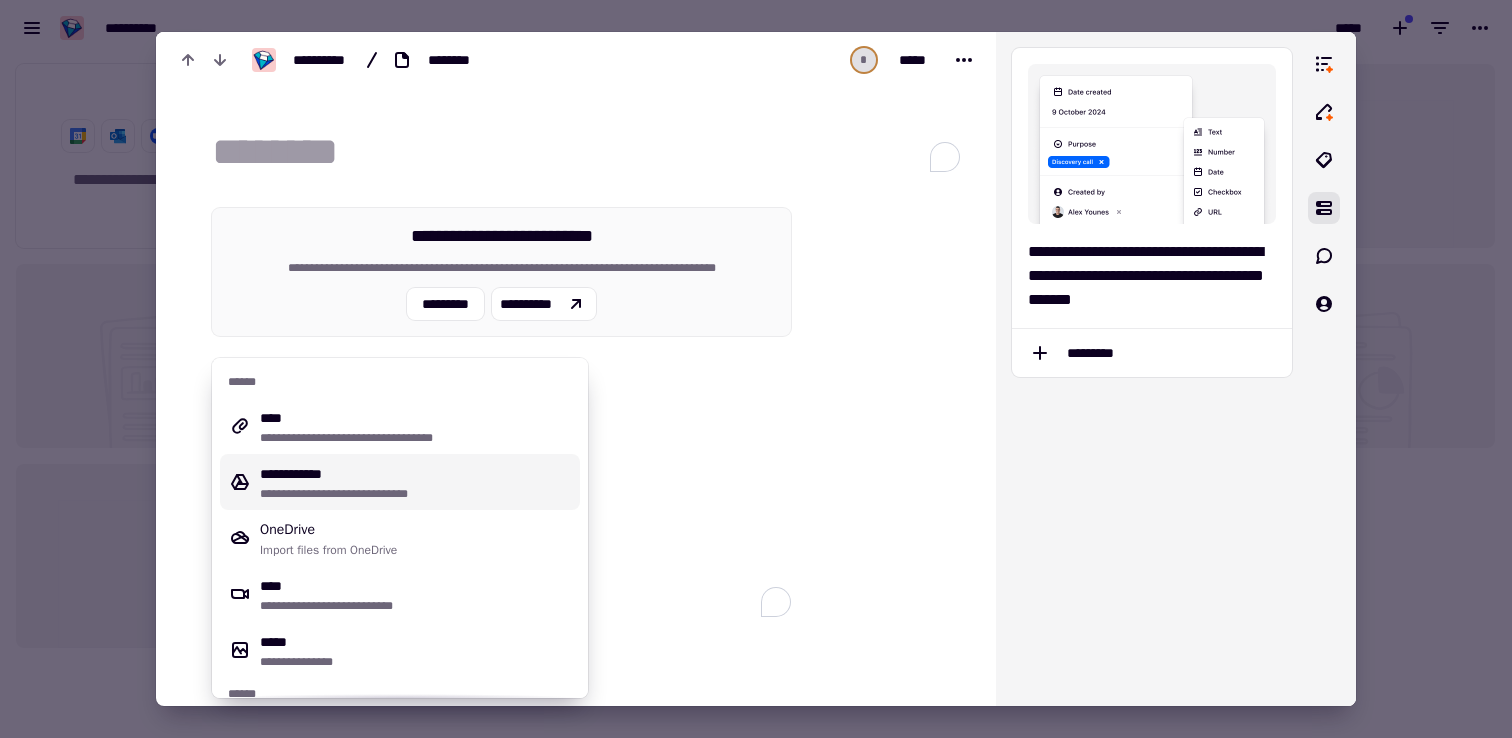 click 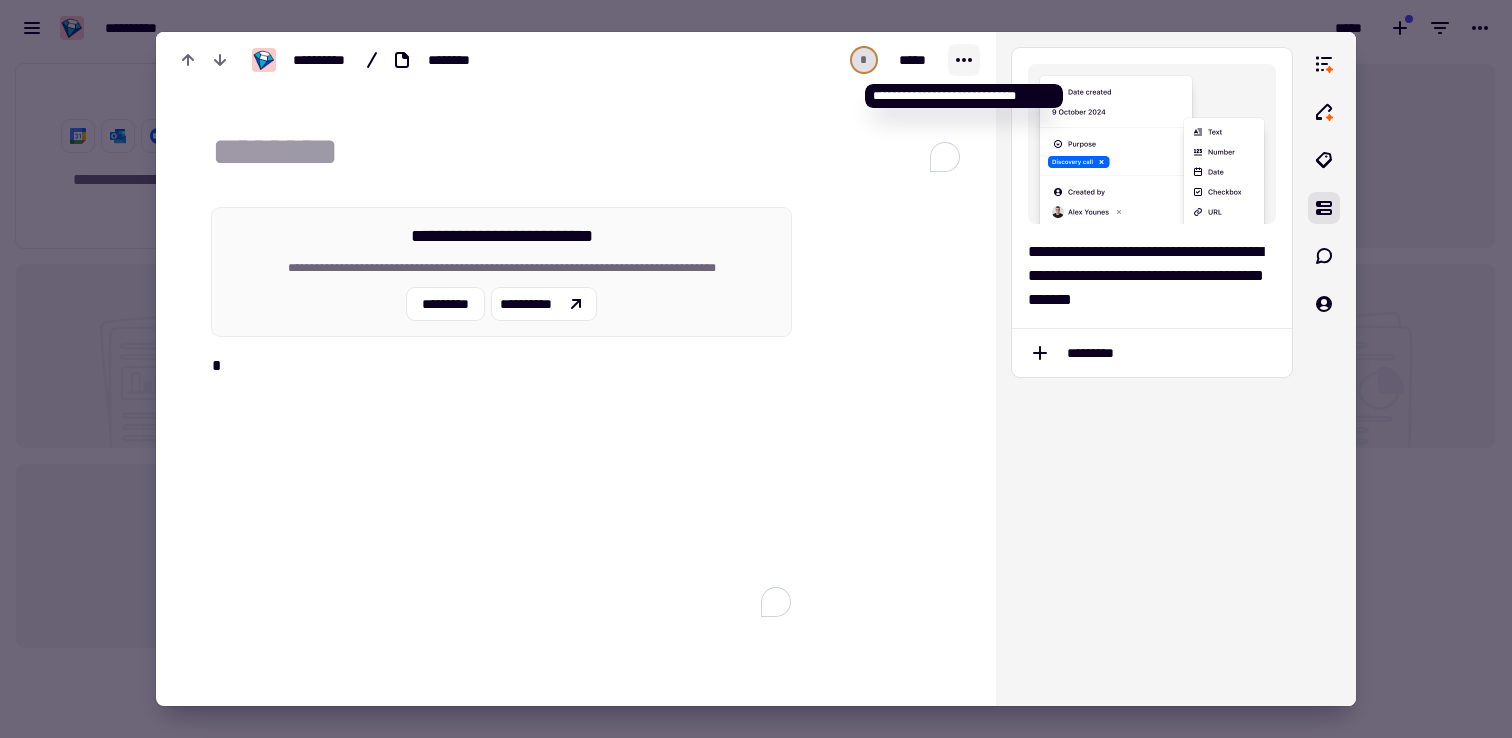 click 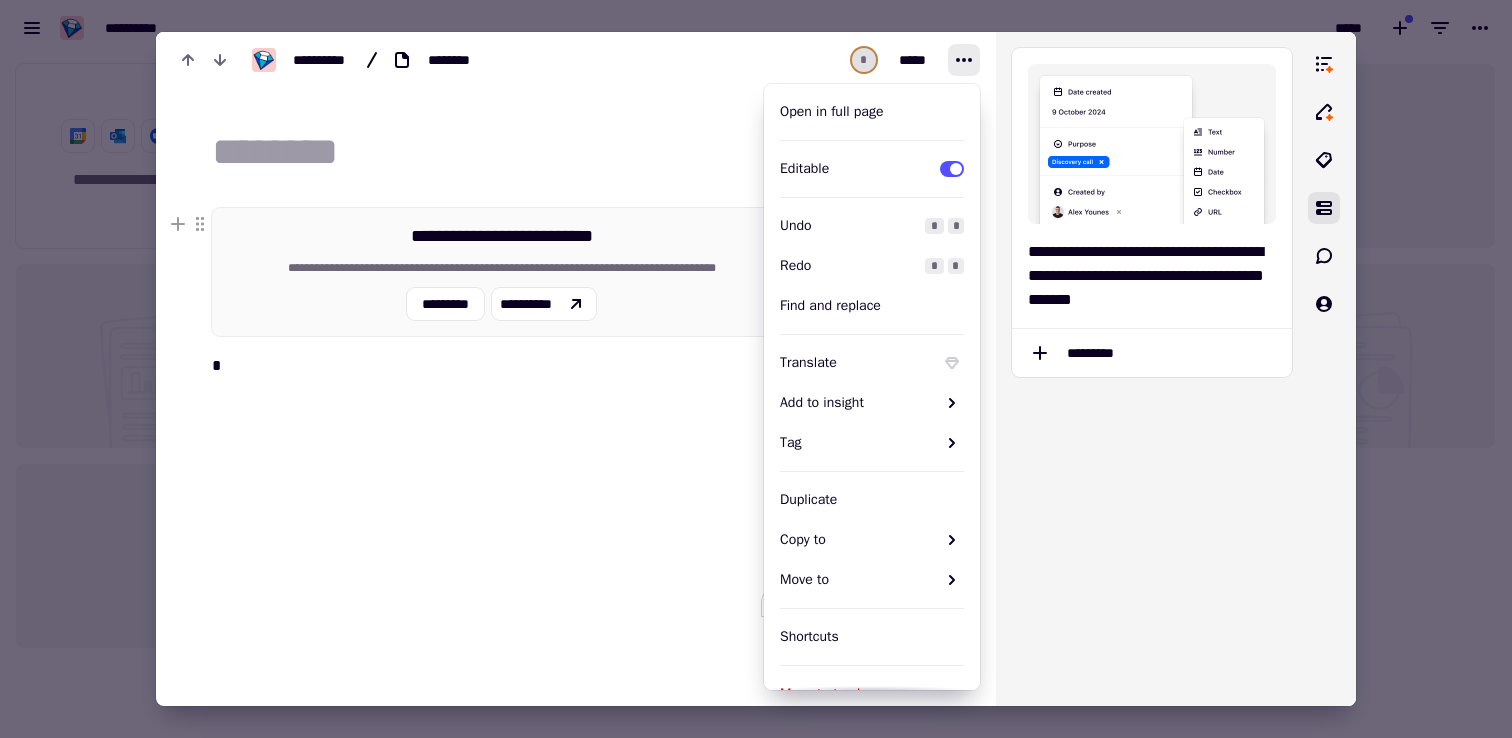 click at bounding box center [756, 369] 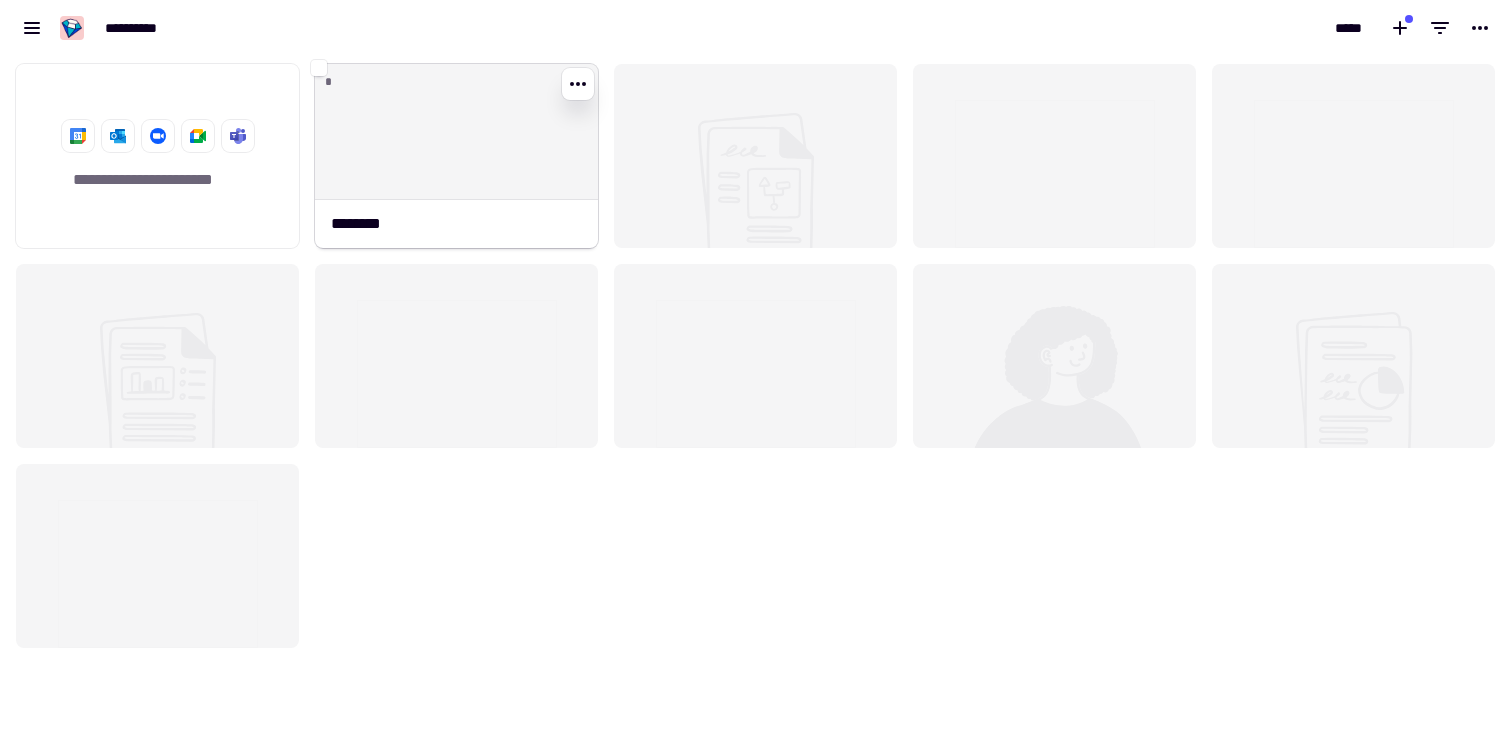click on "*" 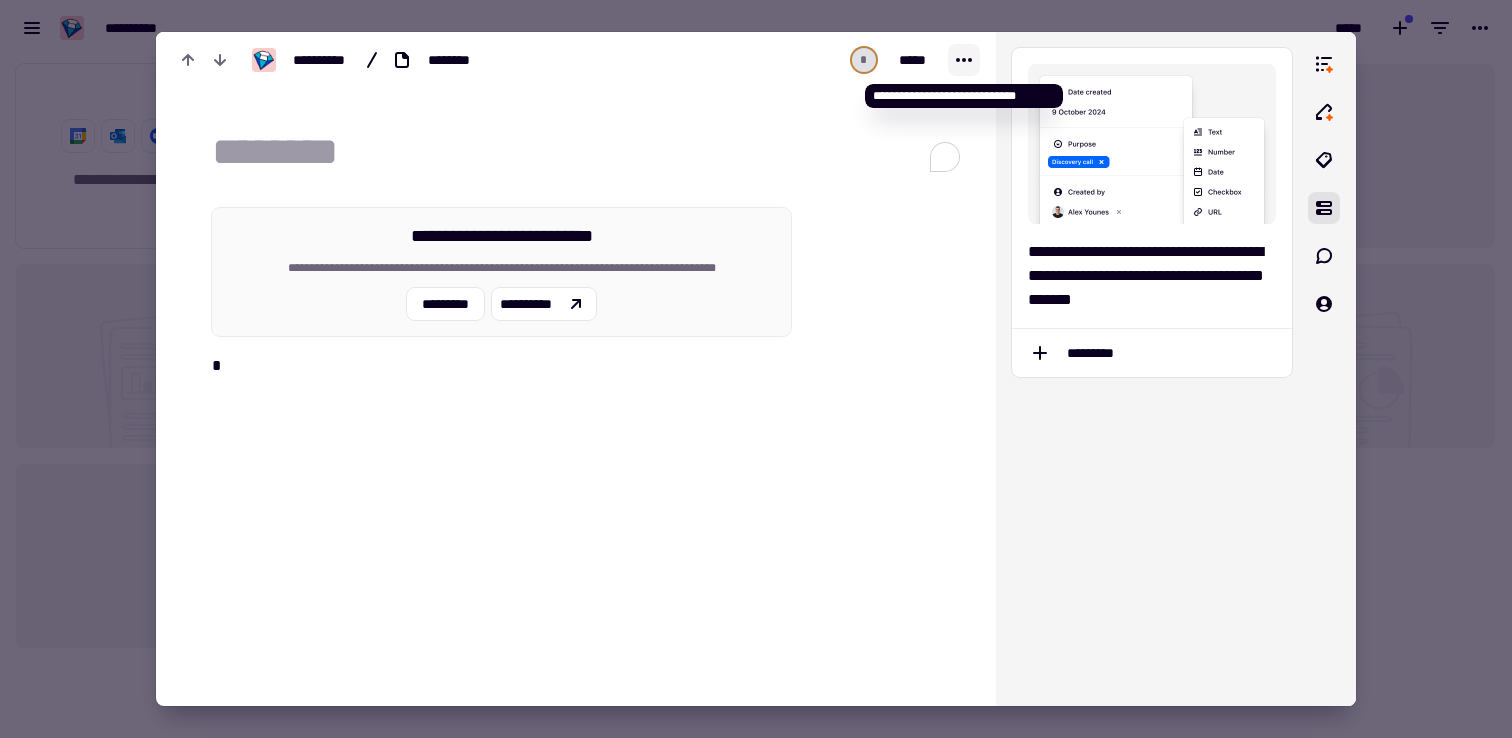click 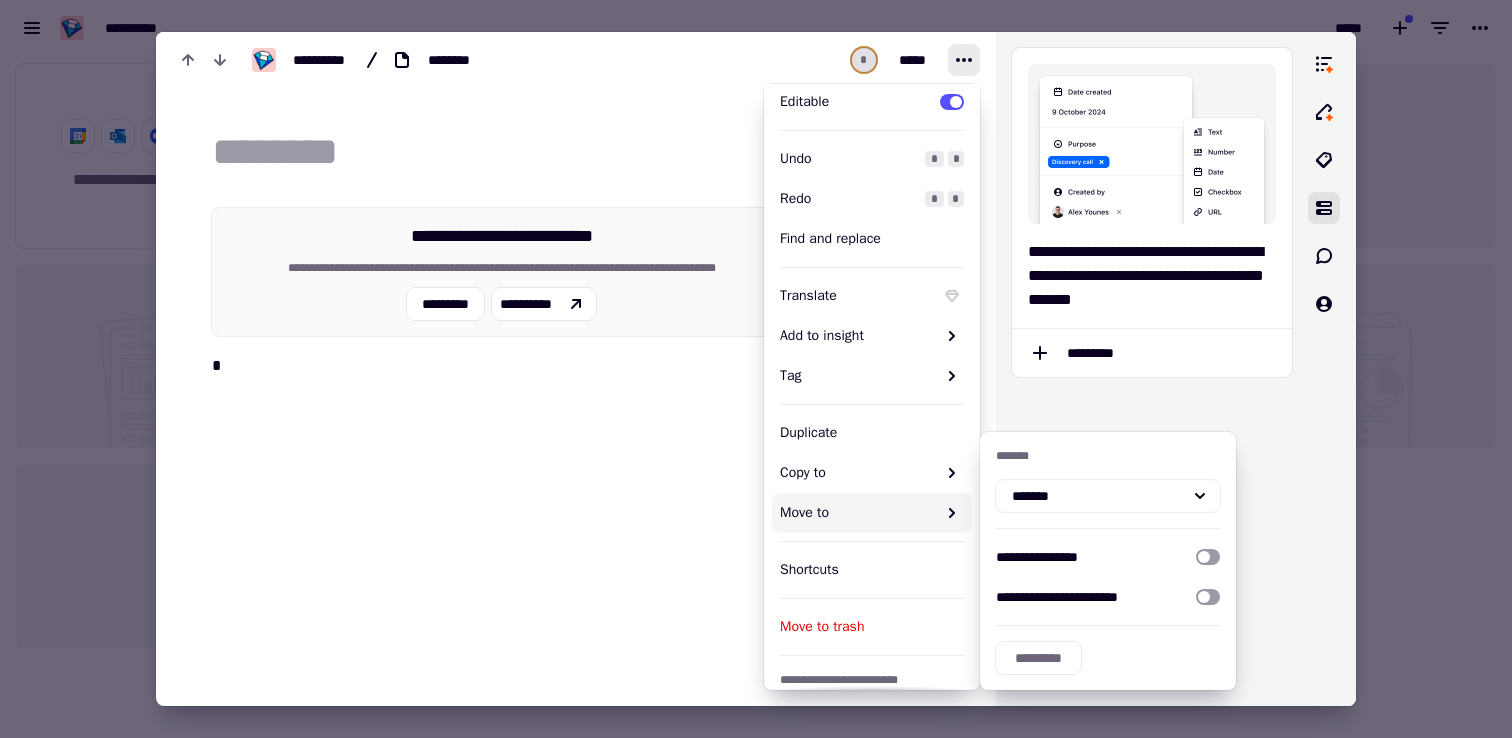 scroll, scrollTop: 129, scrollLeft: 0, axis: vertical 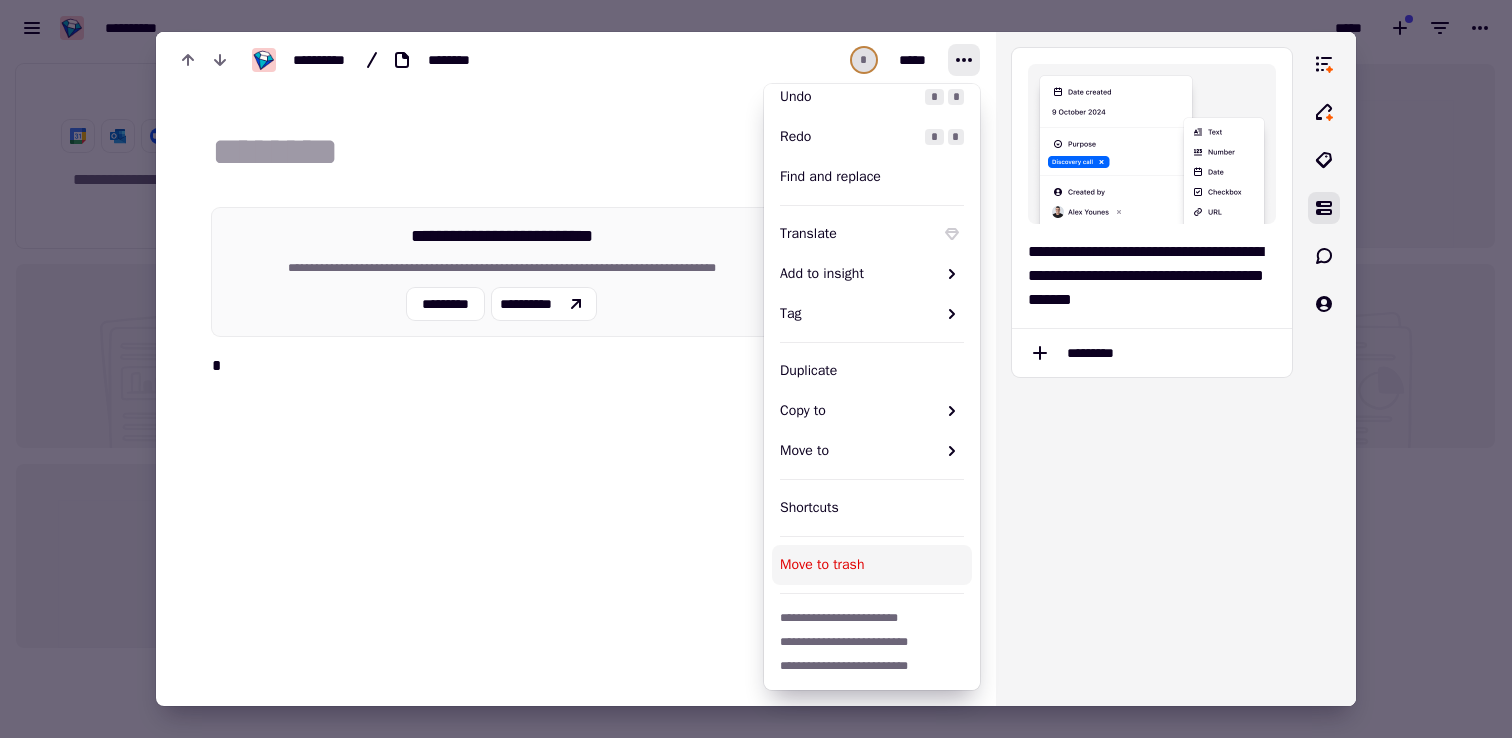 click on "Move to trash" at bounding box center [872, 565] 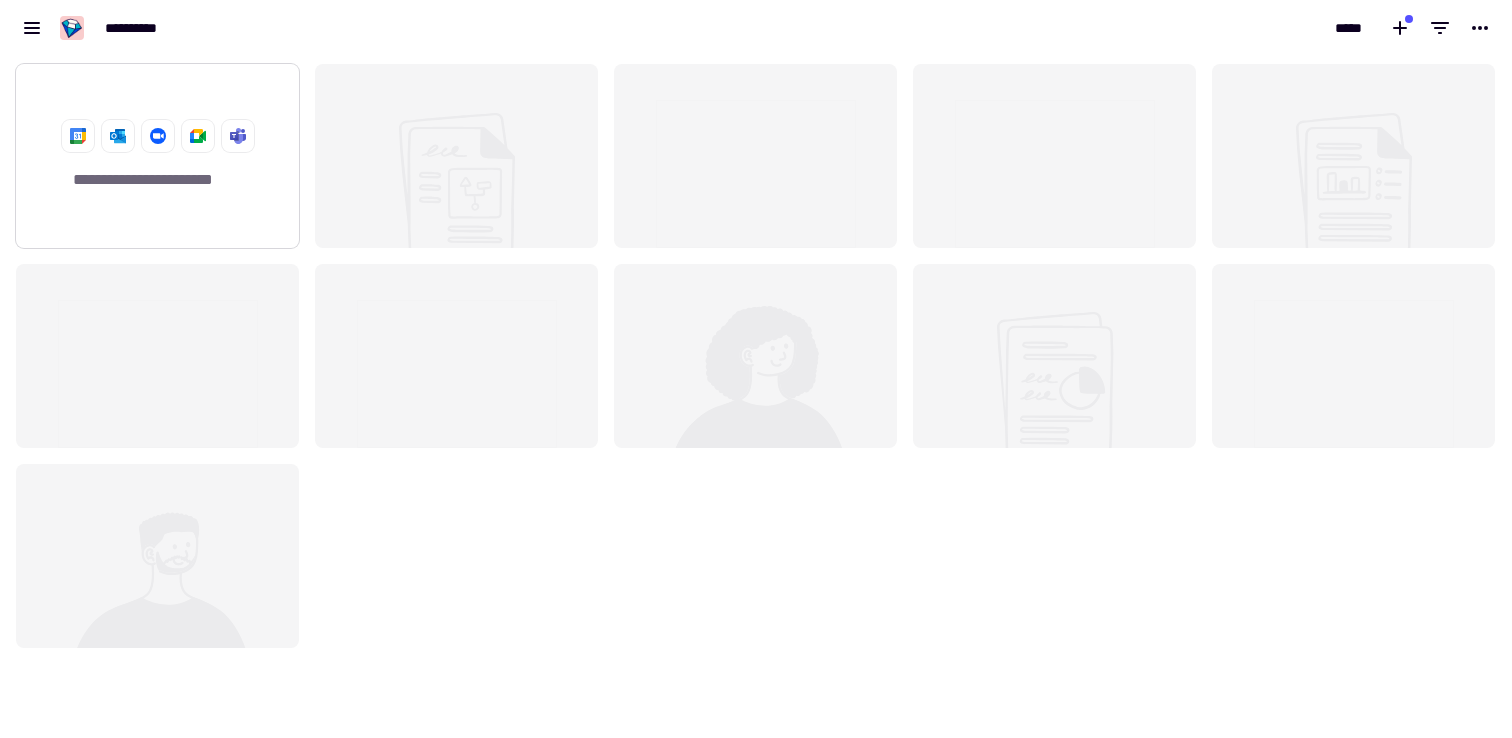 click 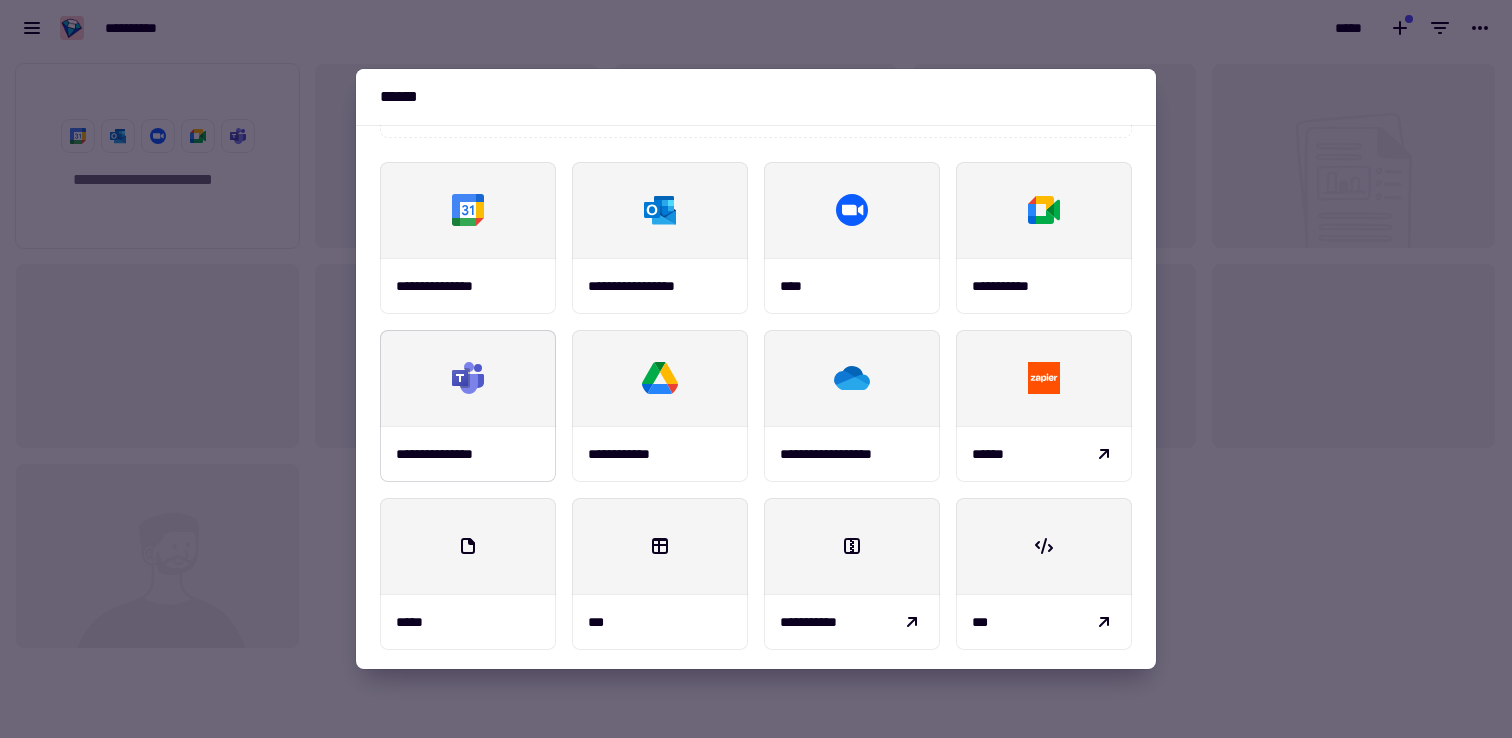 scroll, scrollTop: 234, scrollLeft: 0, axis: vertical 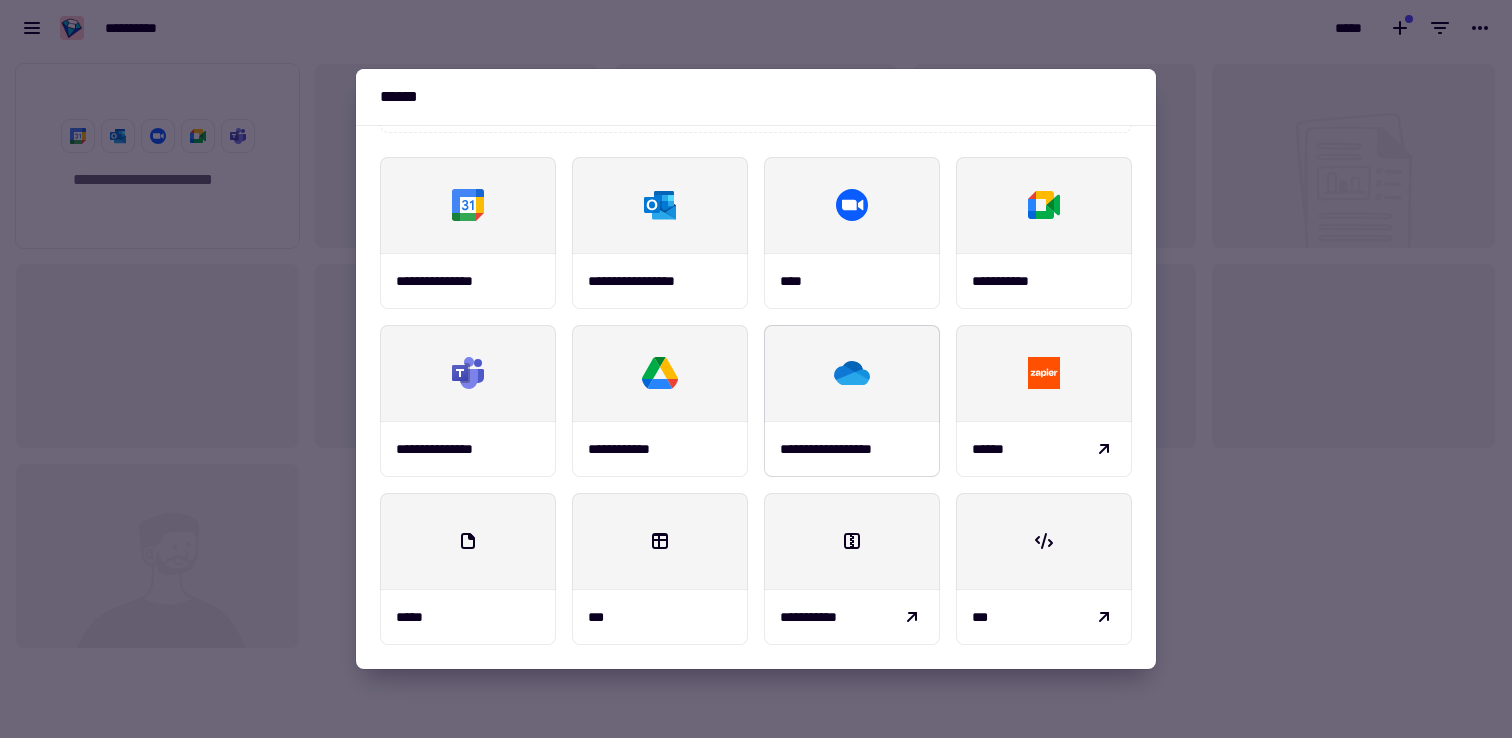 click 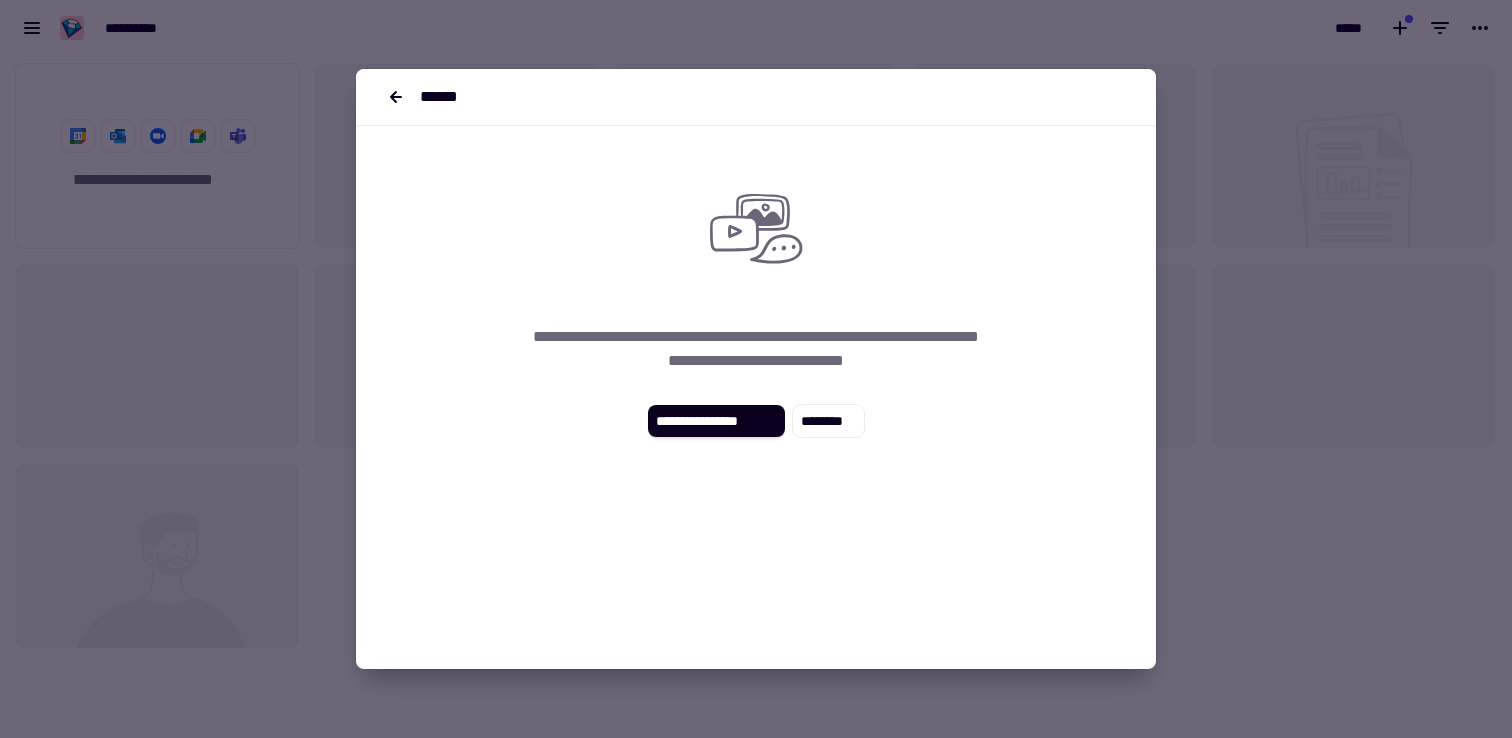 scroll, scrollTop: 0, scrollLeft: 0, axis: both 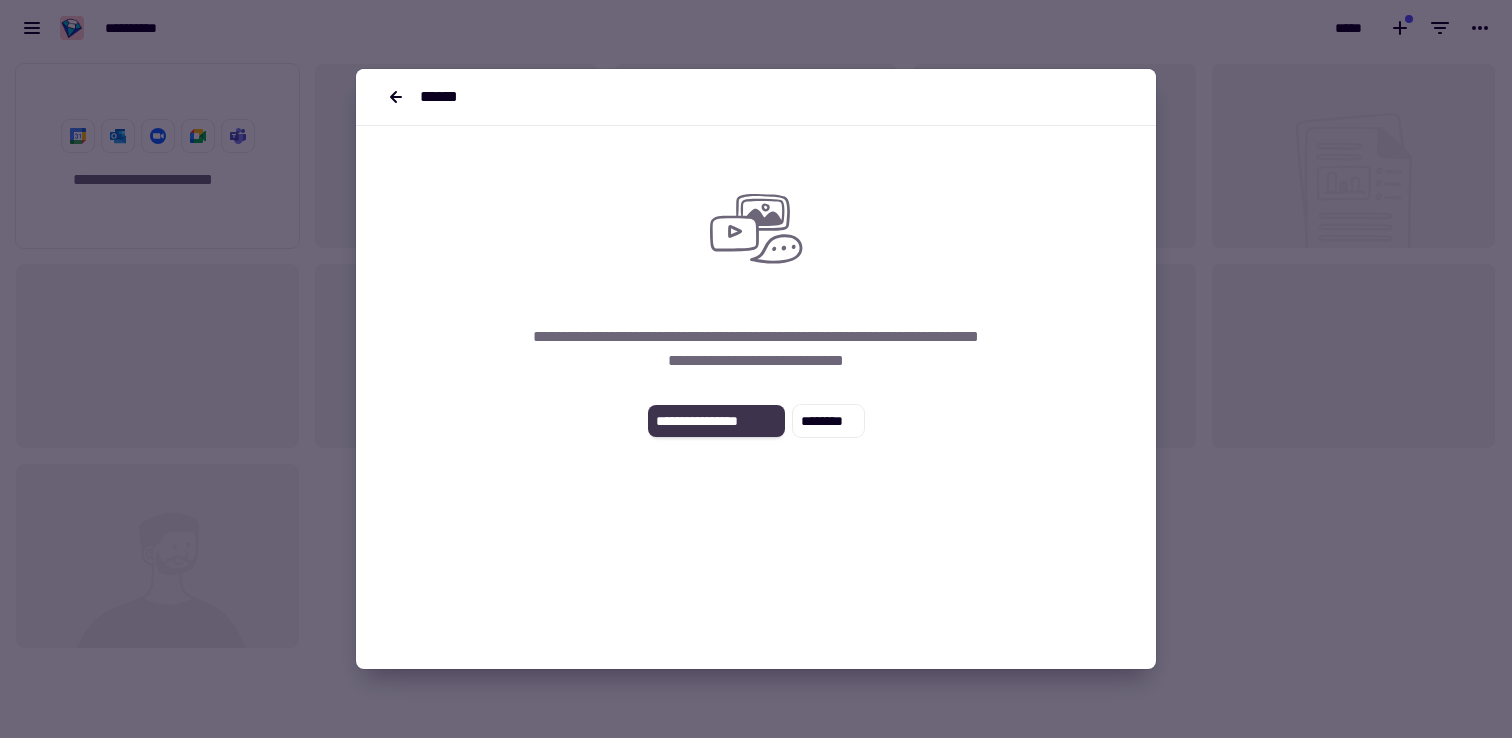 click on "**********" 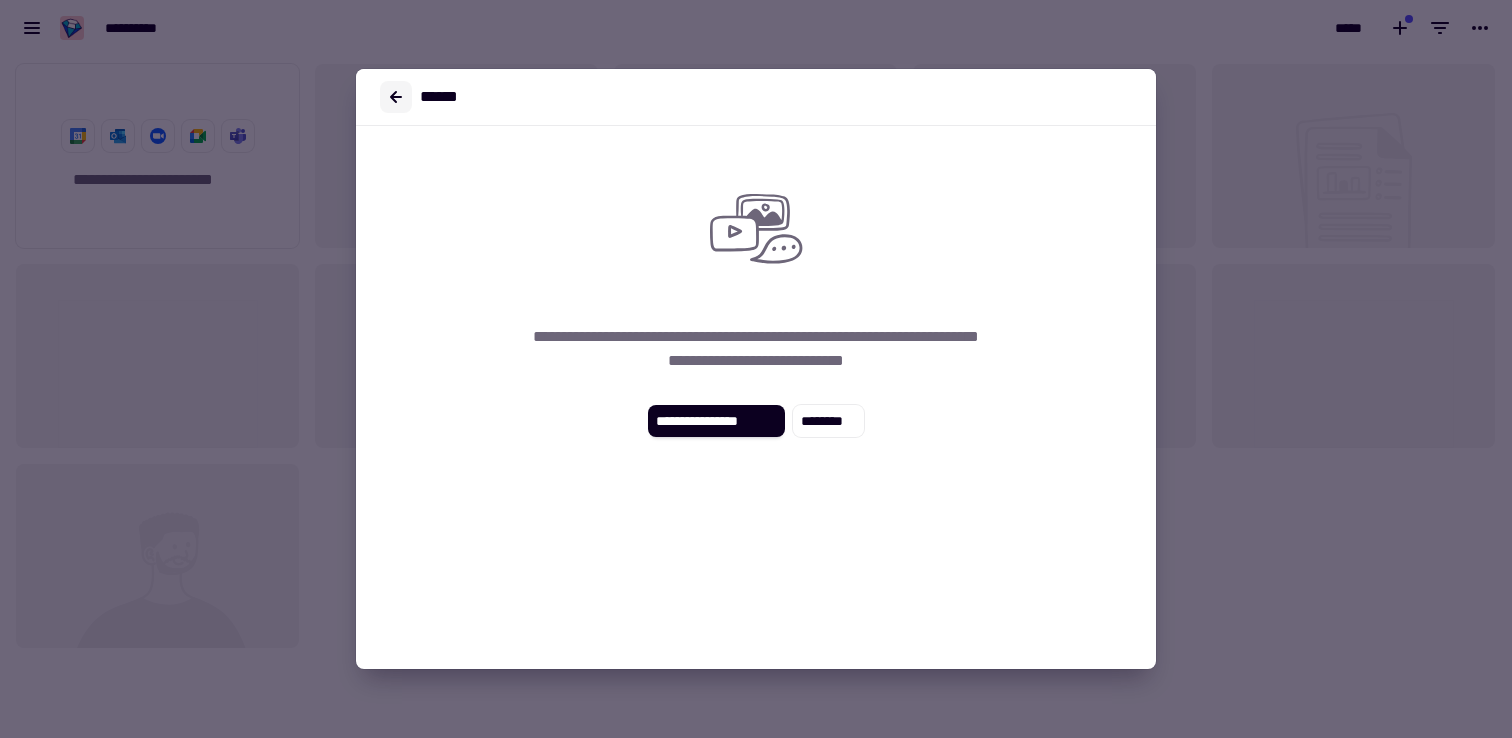 click at bounding box center (396, 97) 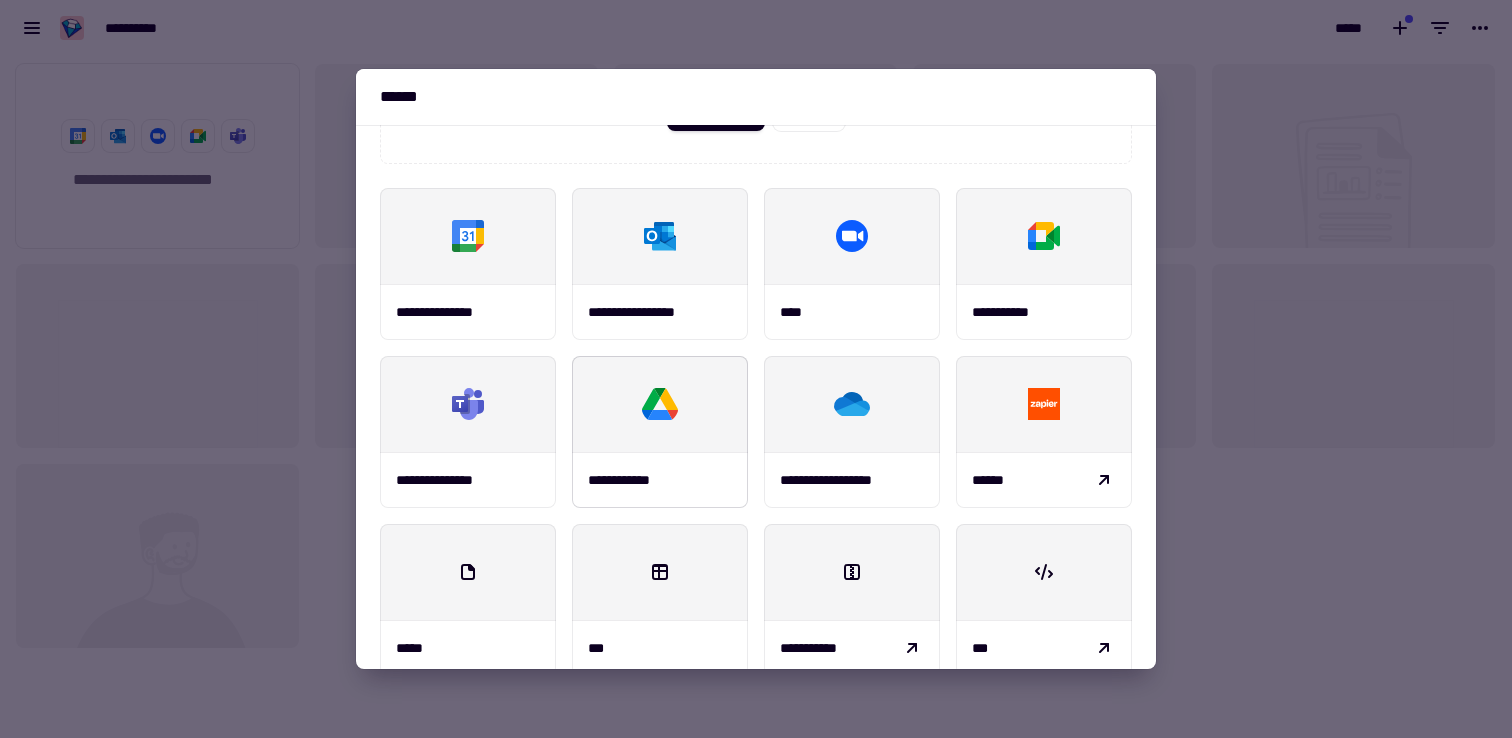 scroll, scrollTop: 234, scrollLeft: 0, axis: vertical 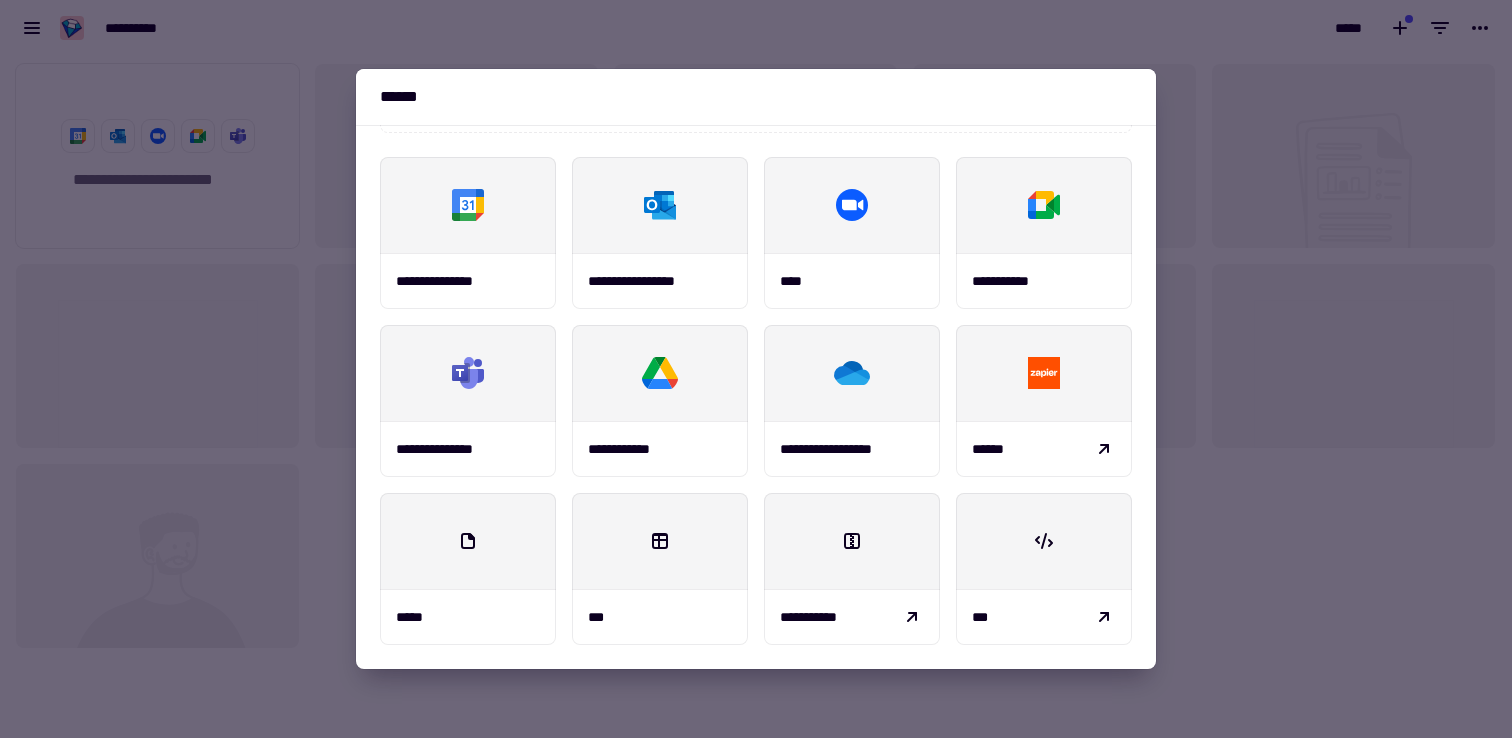 click at bounding box center [756, 369] 